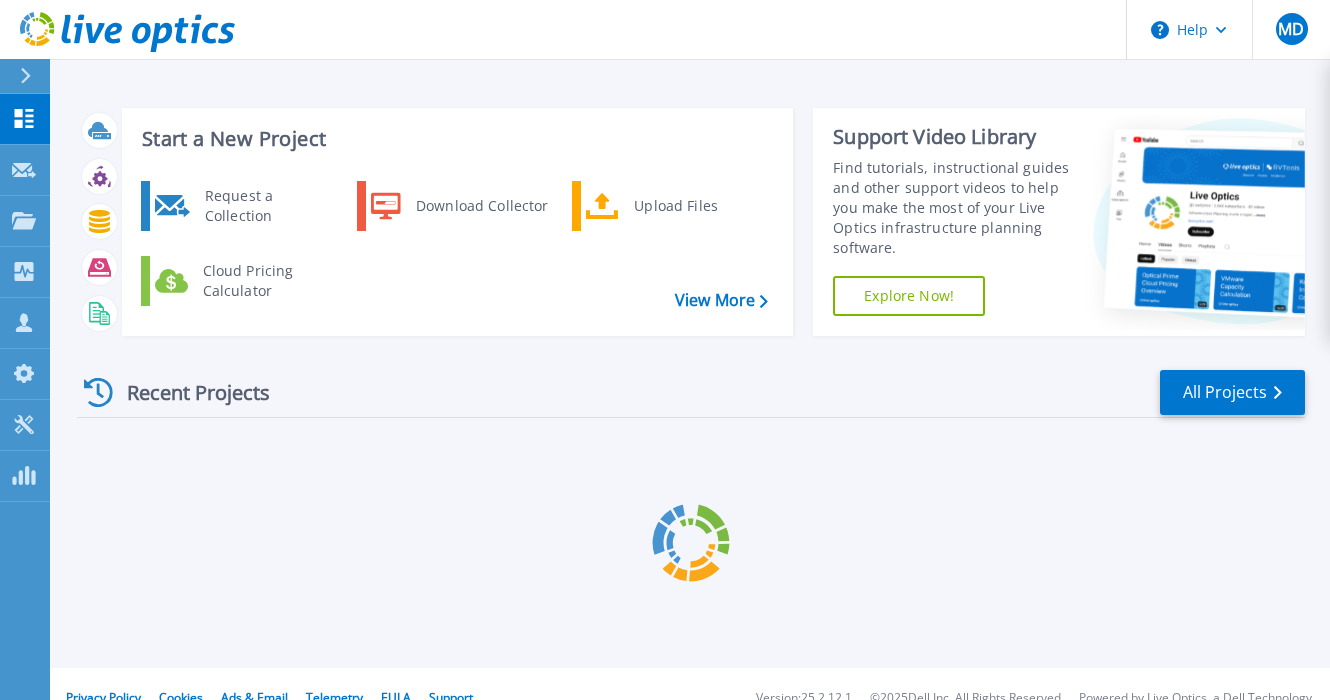 scroll, scrollTop: 0, scrollLeft: 0, axis: both 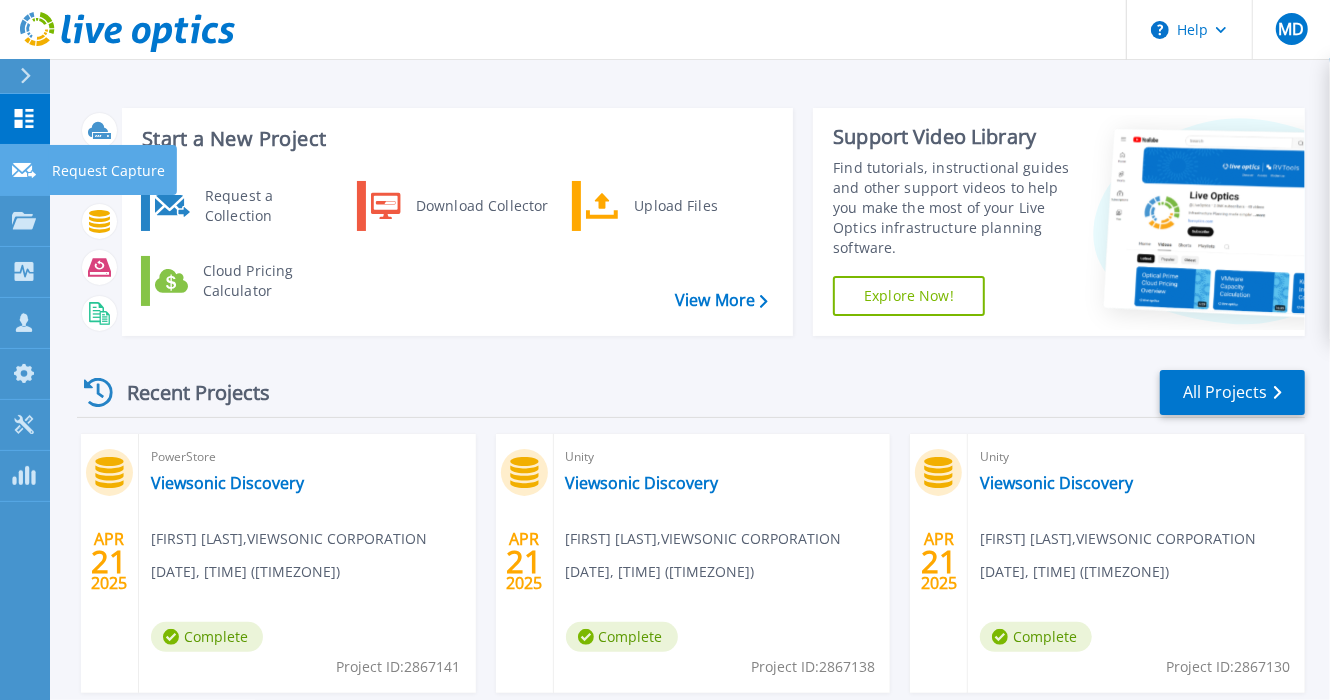 click 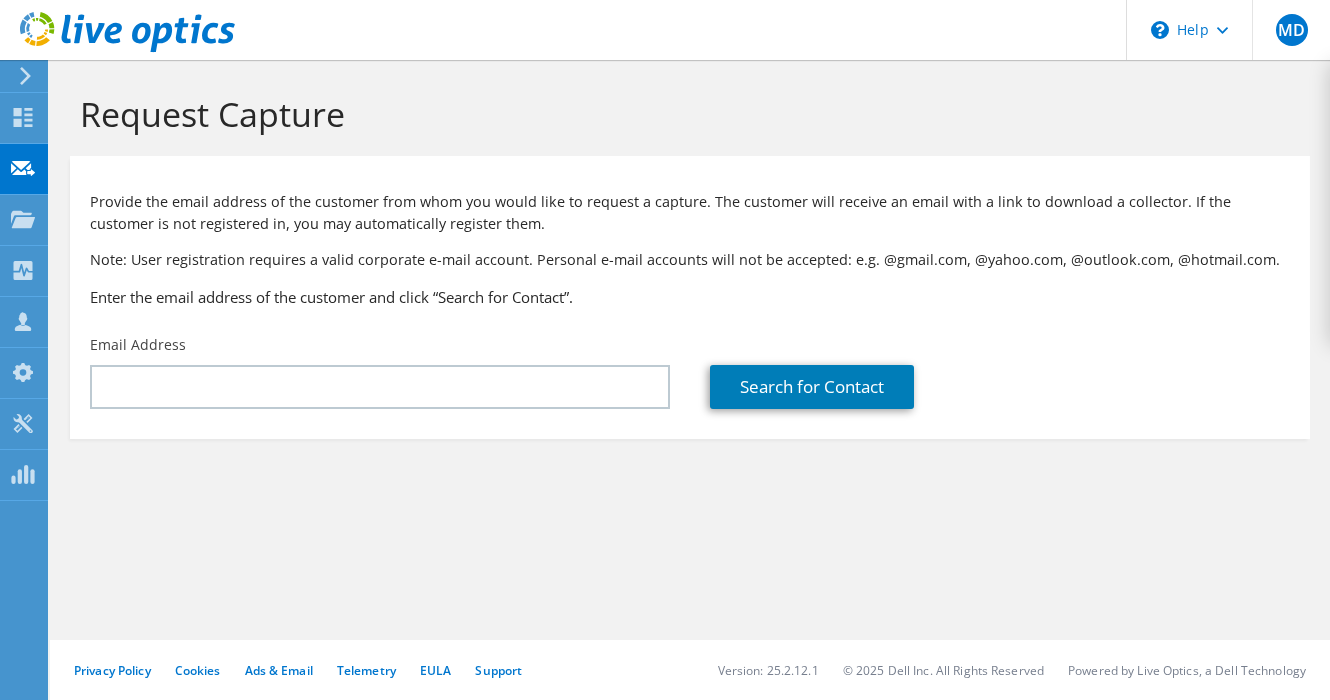 scroll, scrollTop: 0, scrollLeft: 0, axis: both 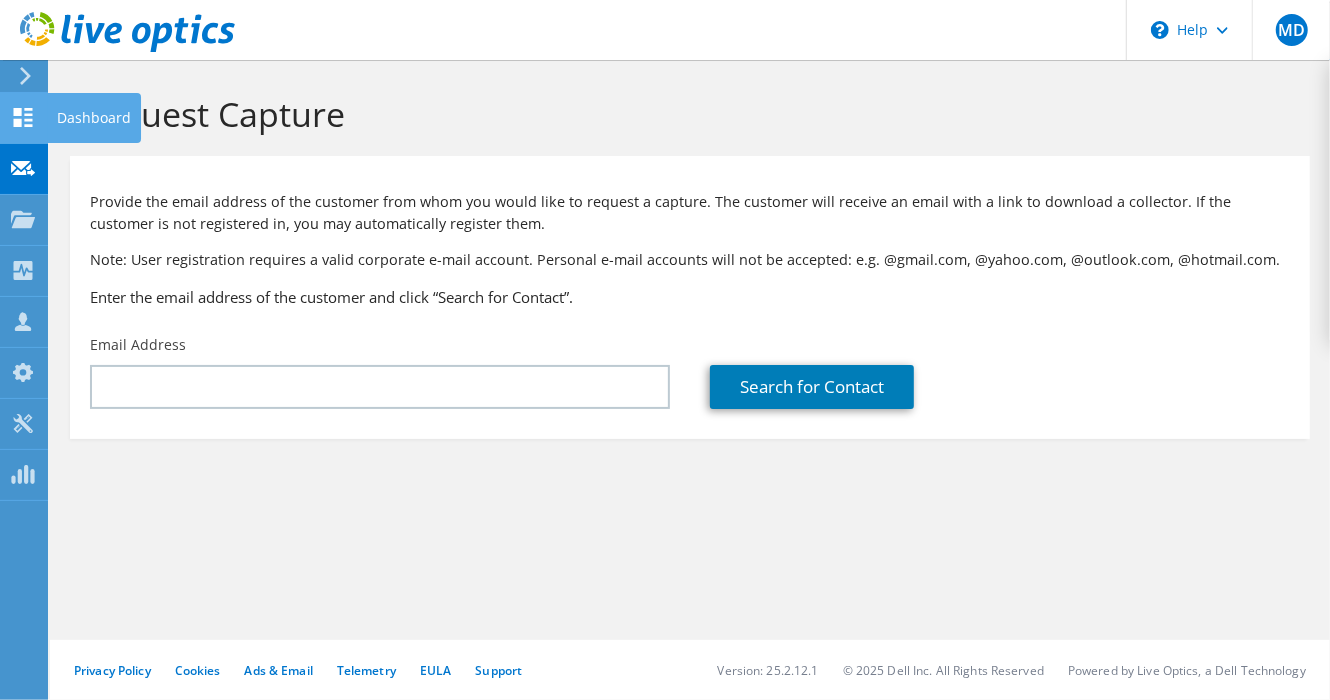 click 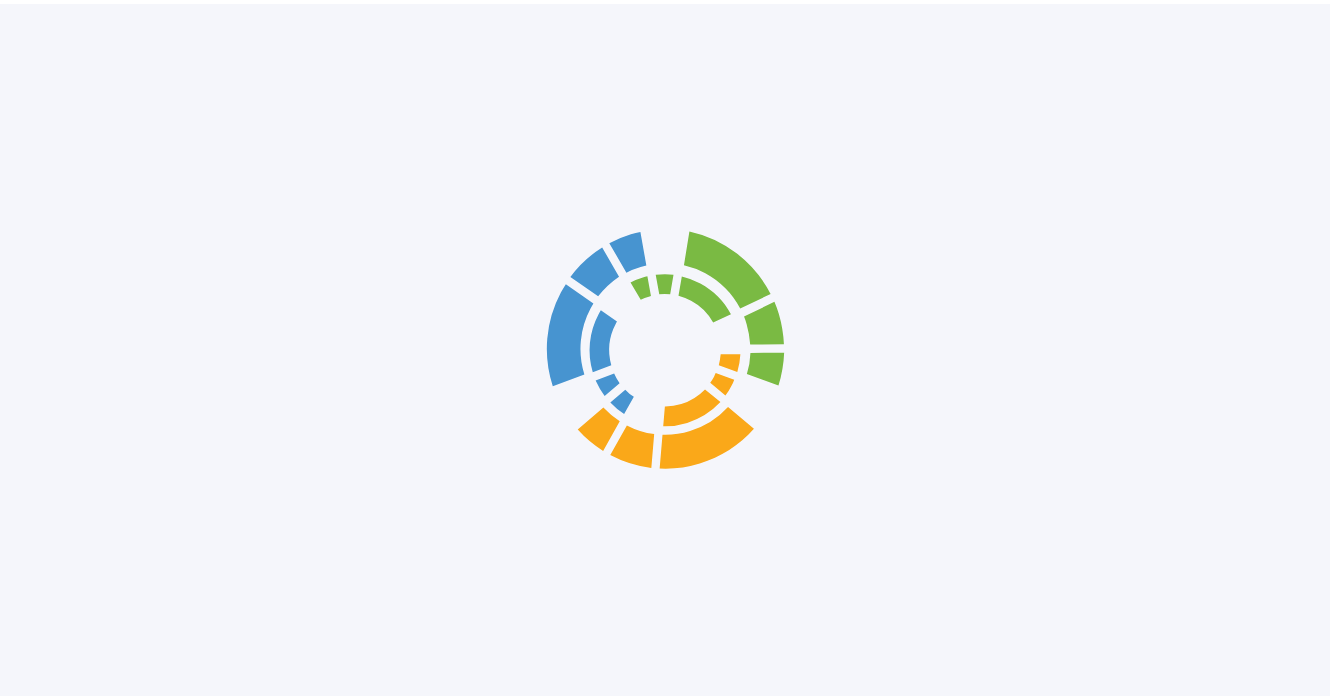 scroll, scrollTop: 0, scrollLeft: 0, axis: both 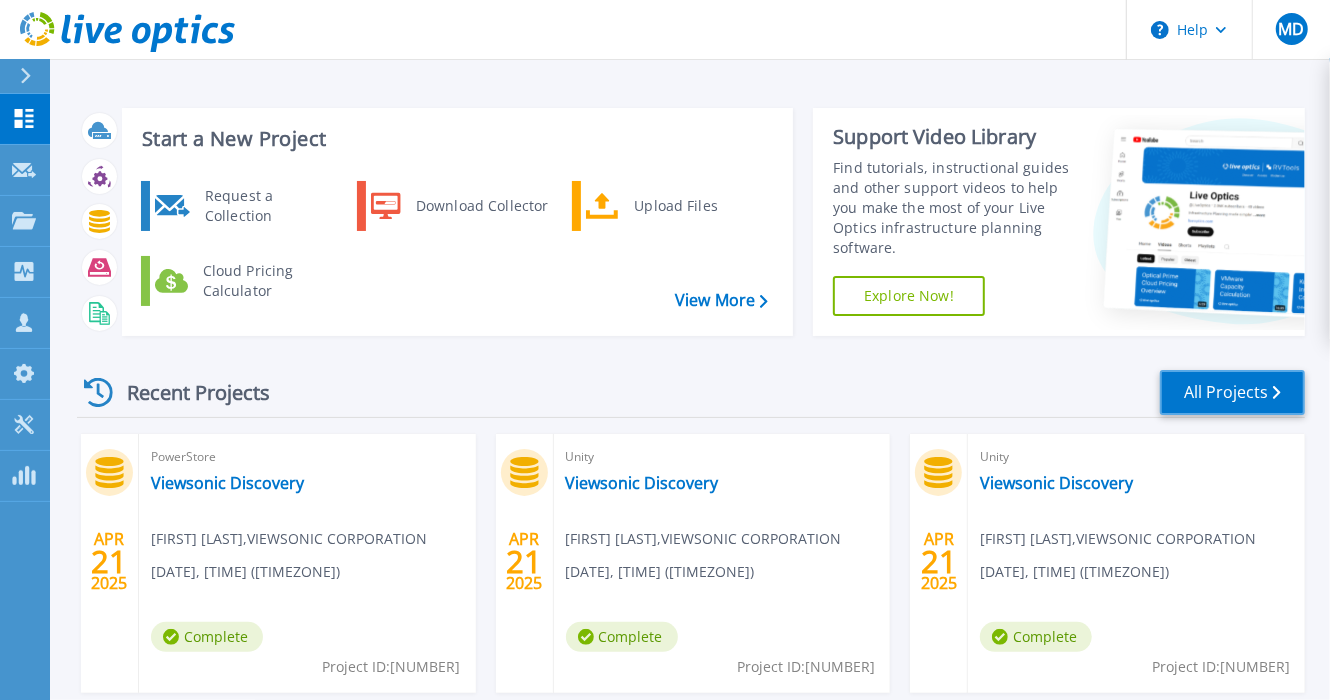 click on "All Projects" at bounding box center (1232, 392) 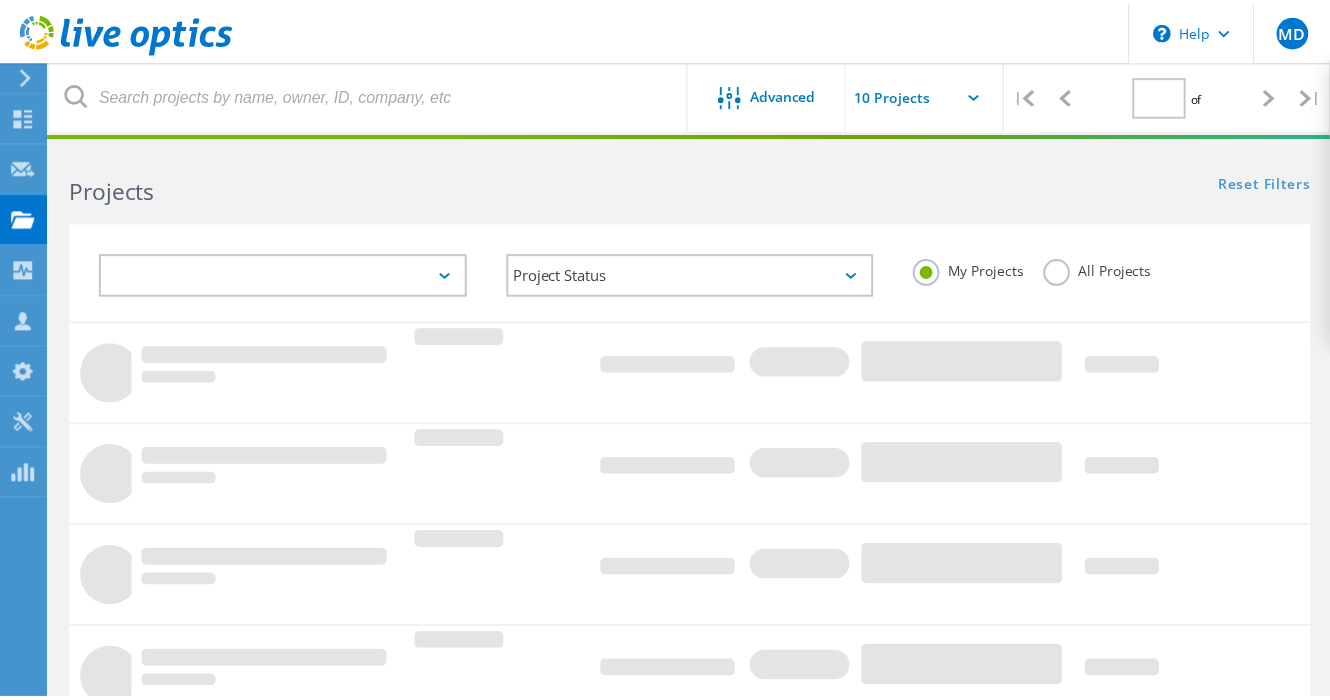 scroll, scrollTop: 0, scrollLeft: 0, axis: both 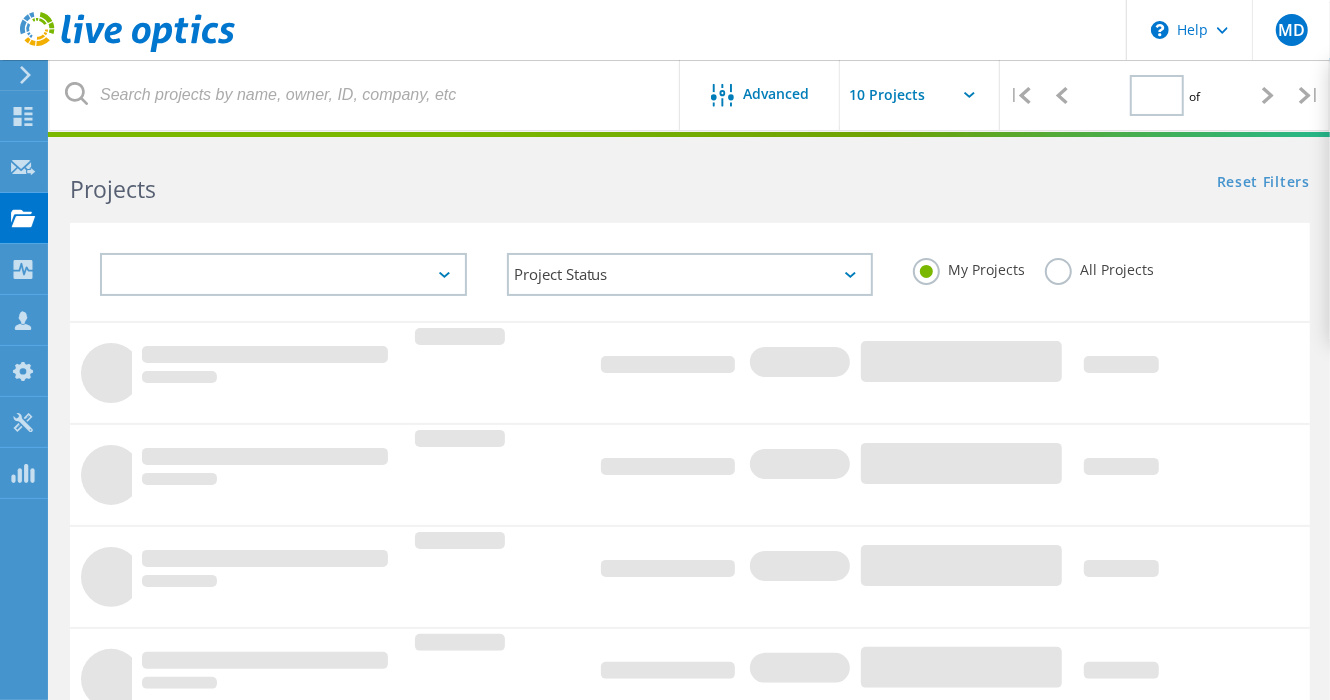 type on "1" 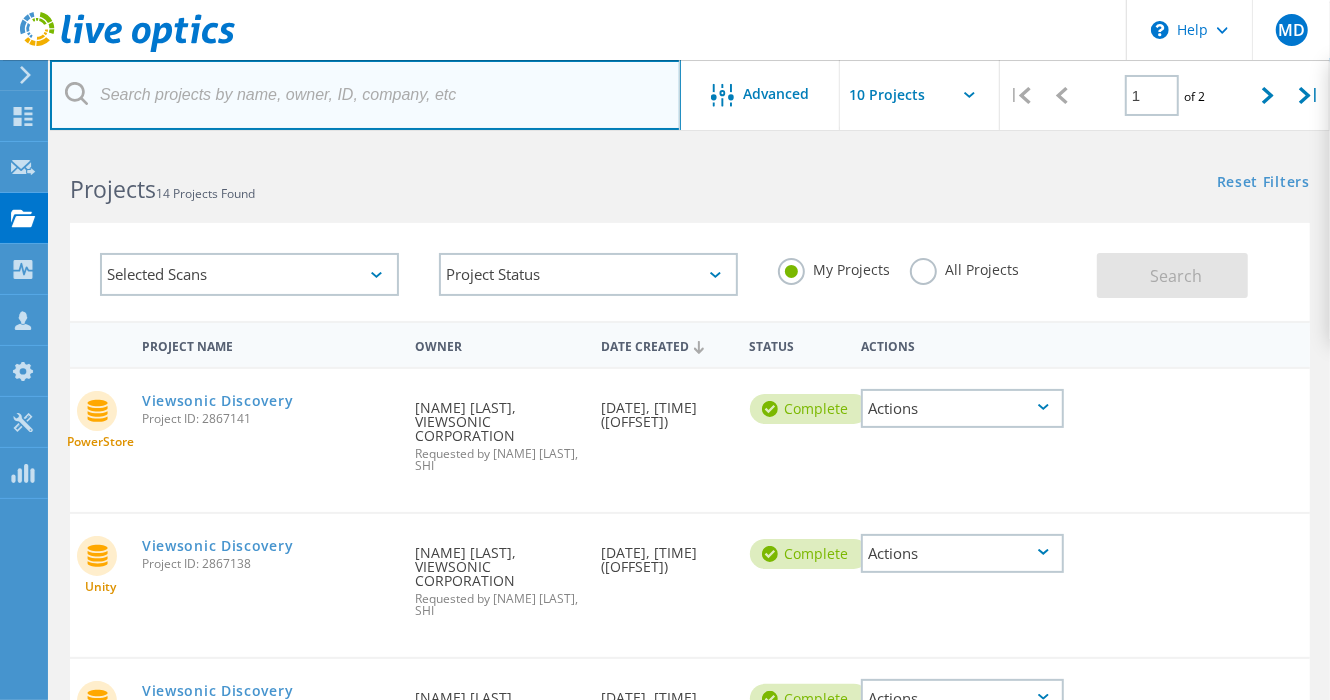 click at bounding box center (365, 95) 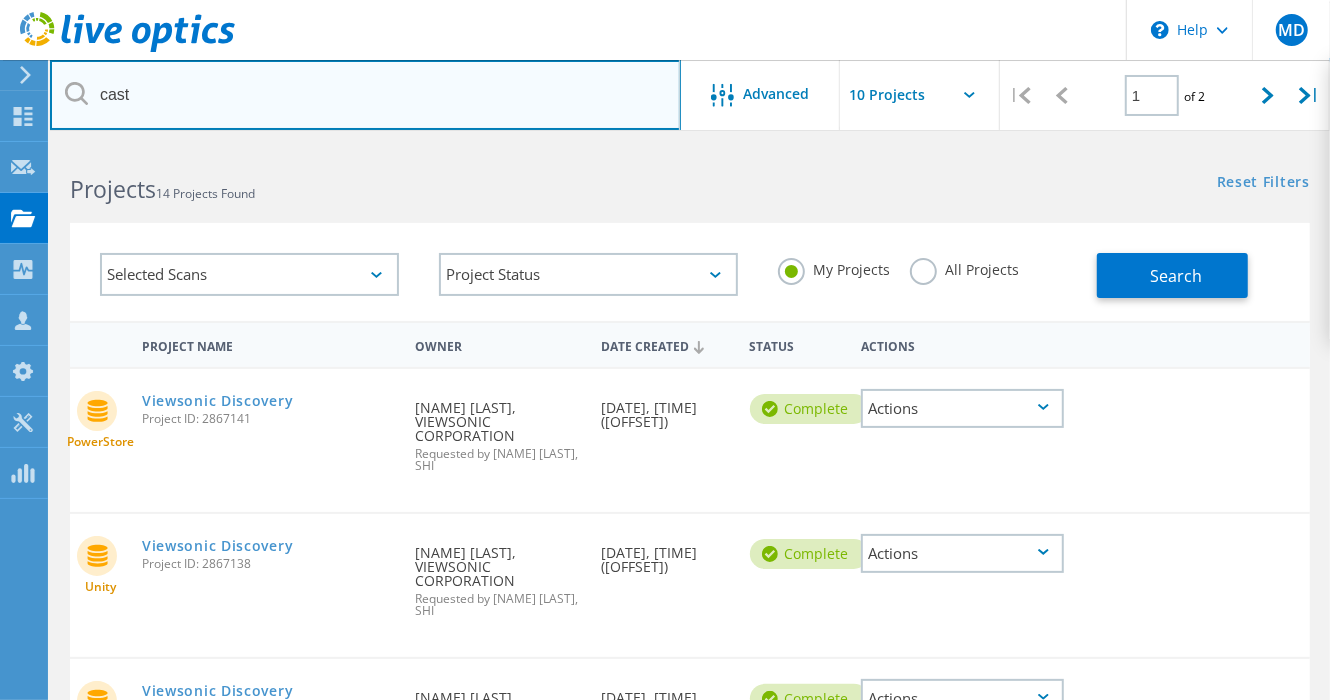 type on "cast" 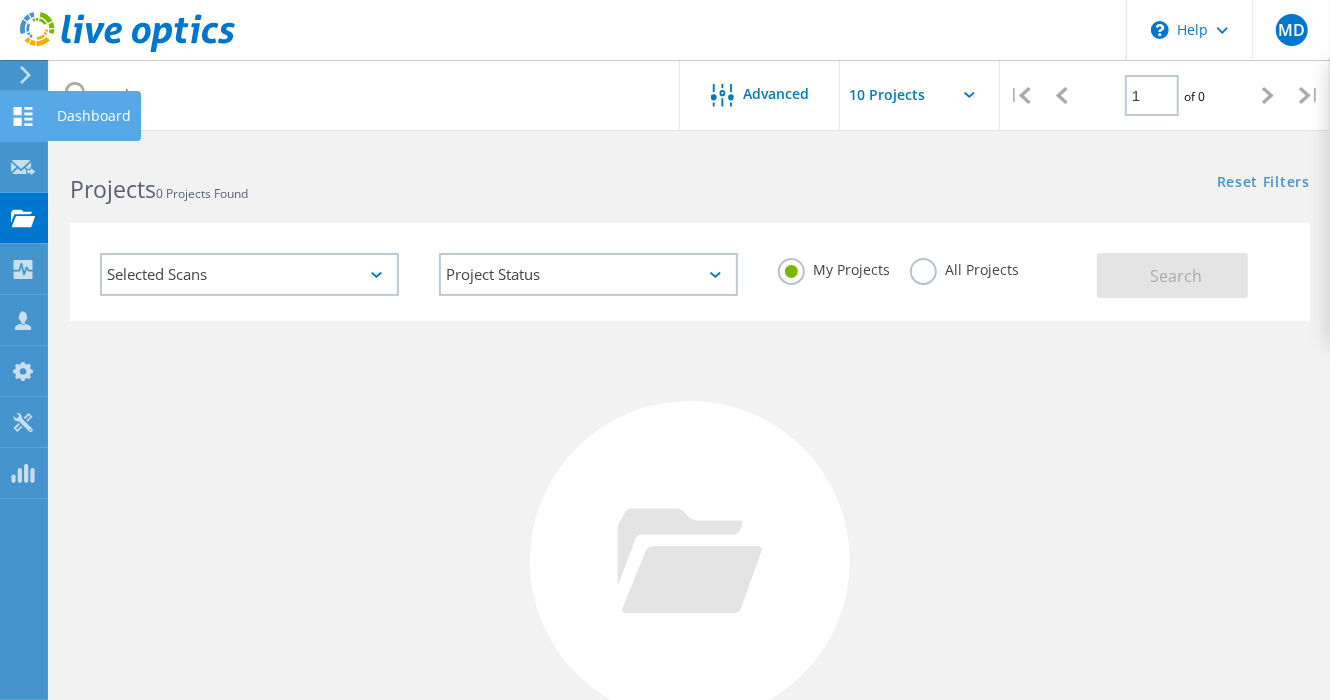click at bounding box center [23, 119] 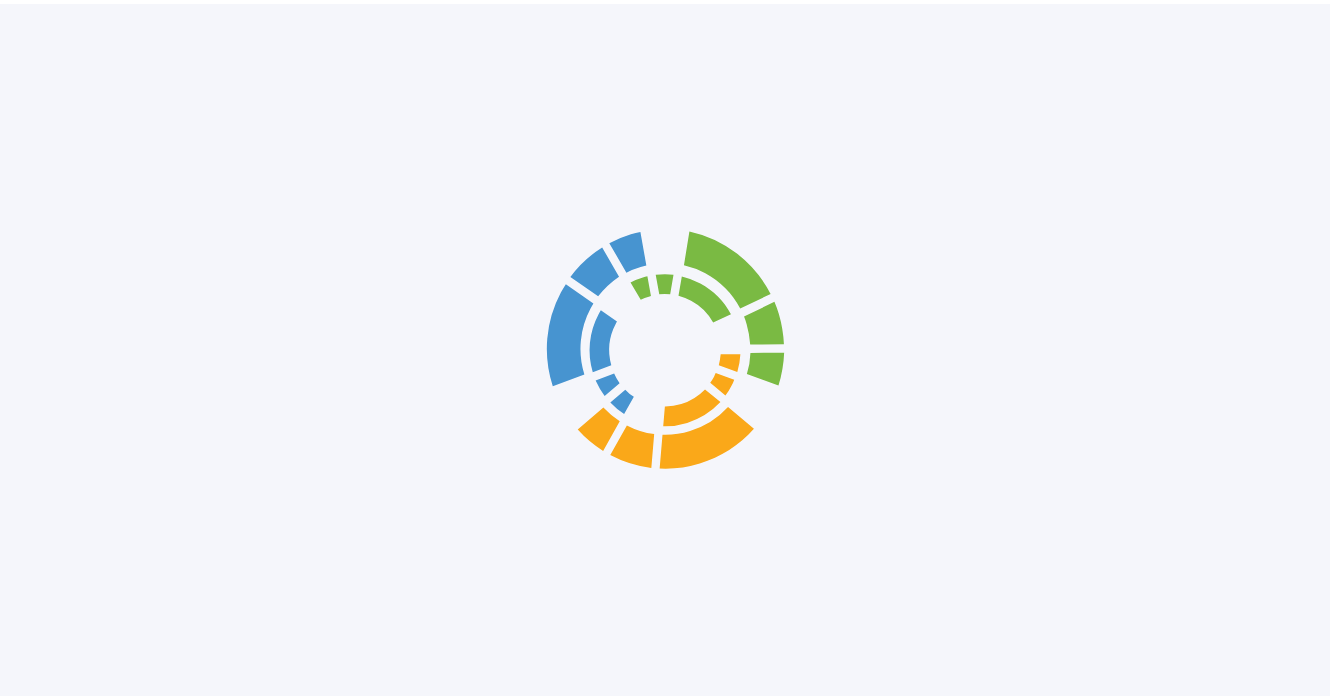 scroll, scrollTop: 0, scrollLeft: 0, axis: both 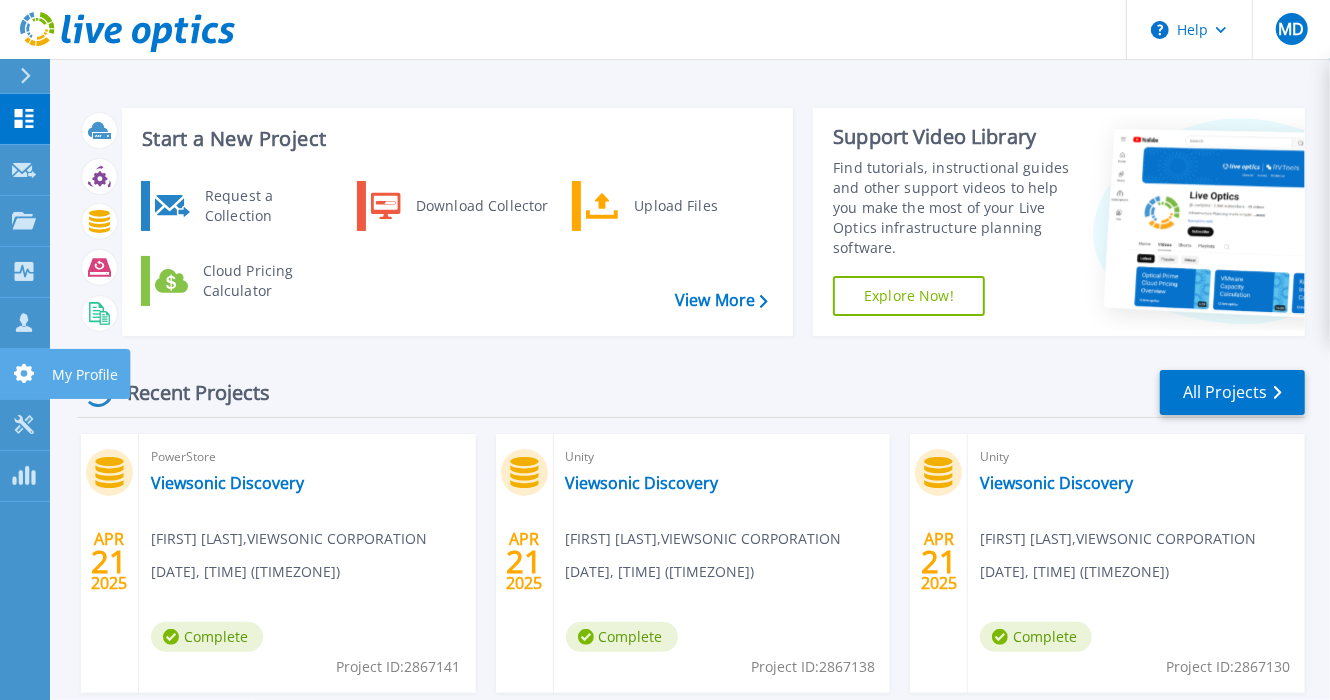 click 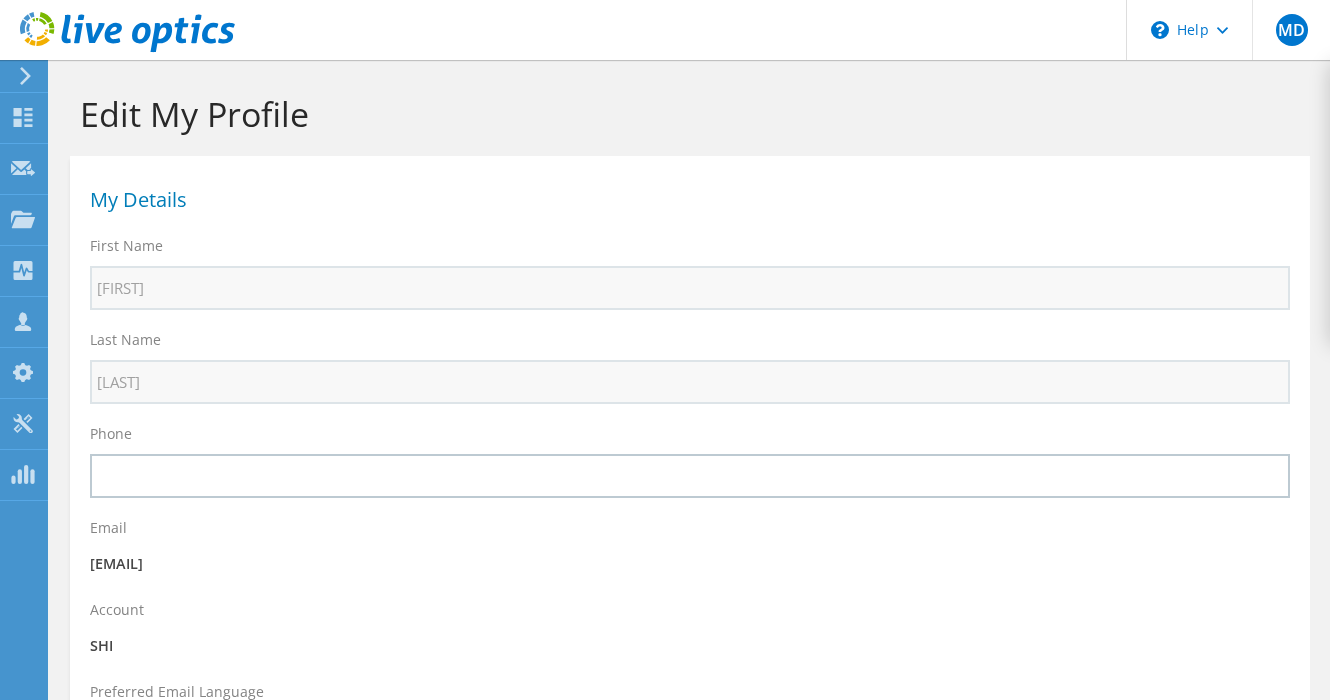 select on "224" 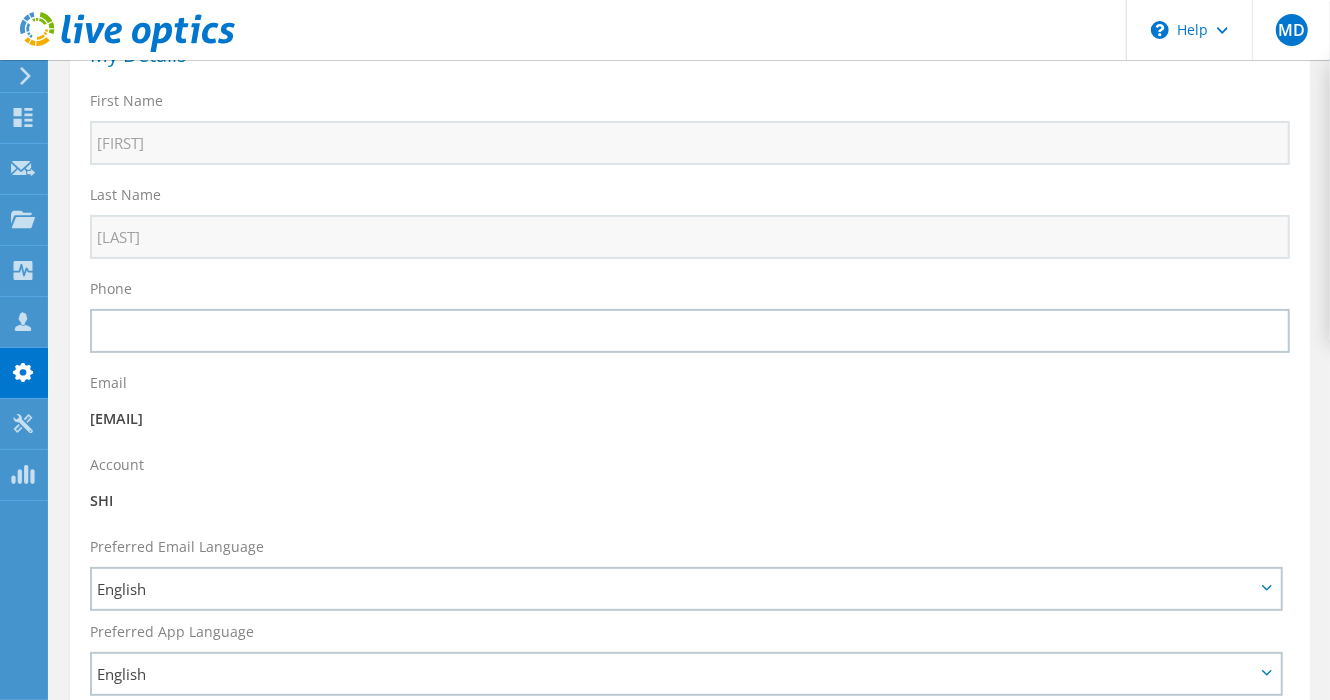 scroll, scrollTop: 0, scrollLeft: 0, axis: both 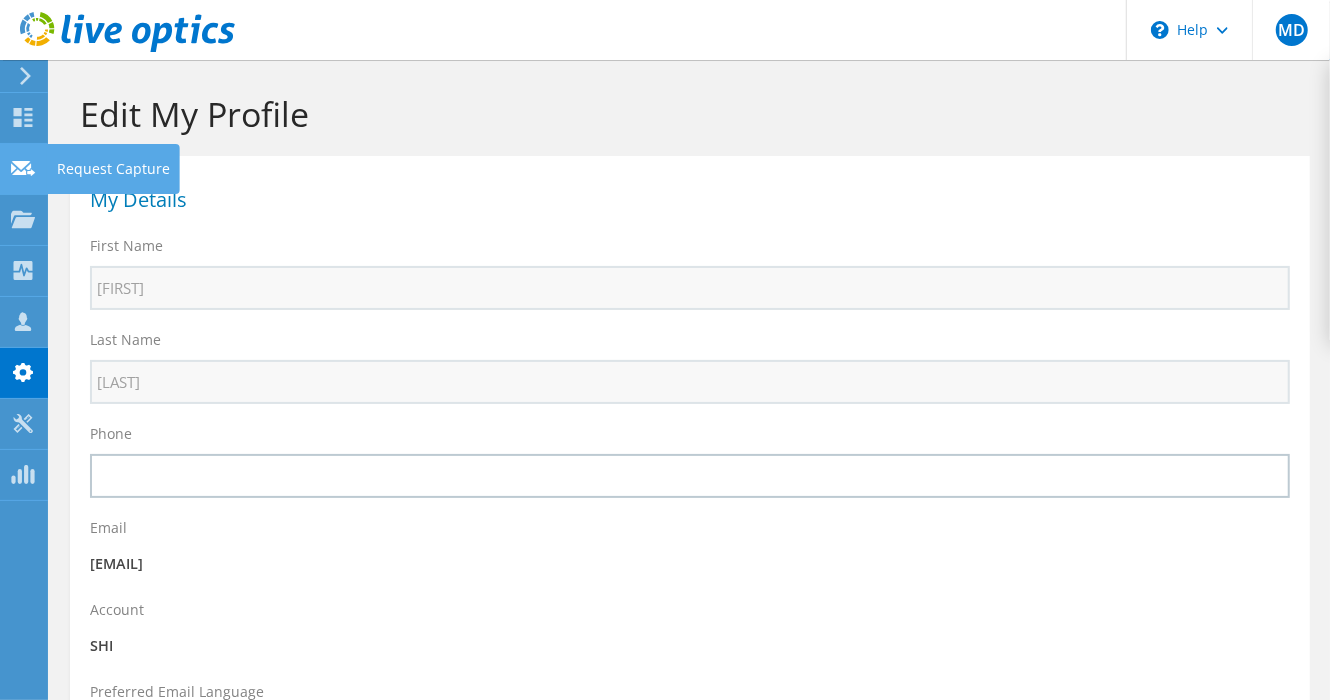 click 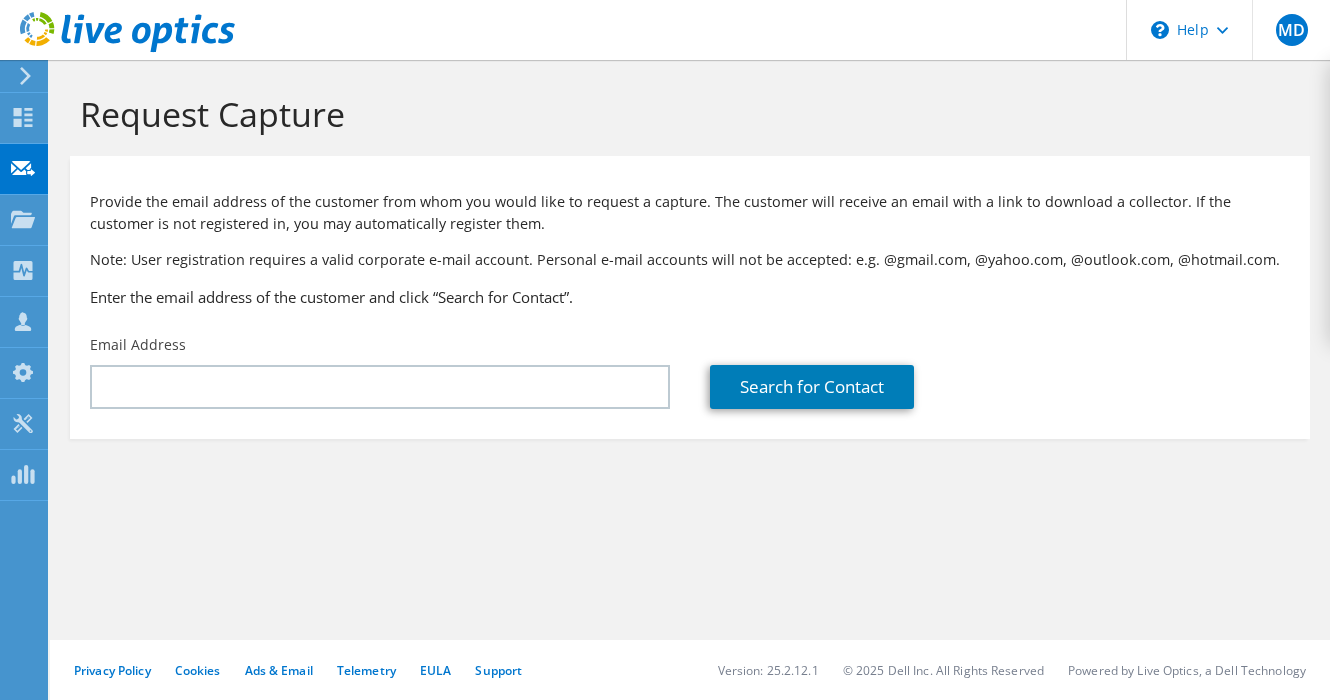 scroll, scrollTop: 0, scrollLeft: 0, axis: both 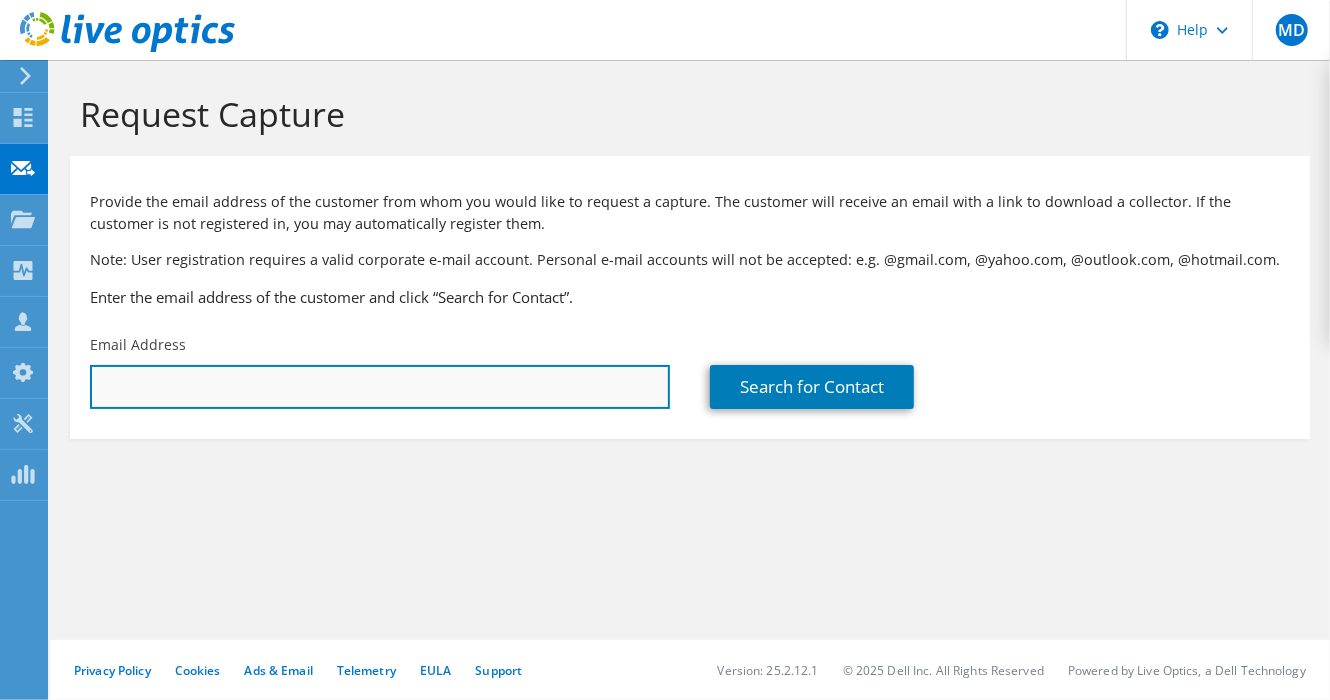 click at bounding box center (380, 387) 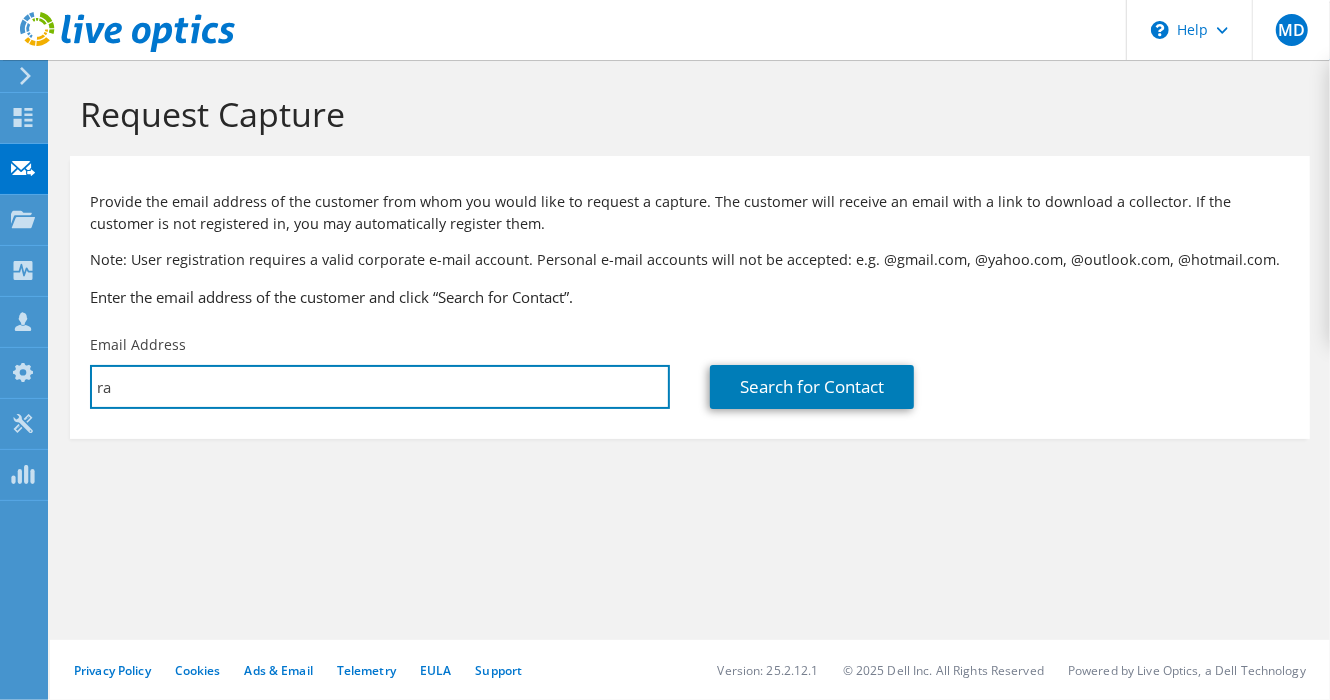 type on "ra" 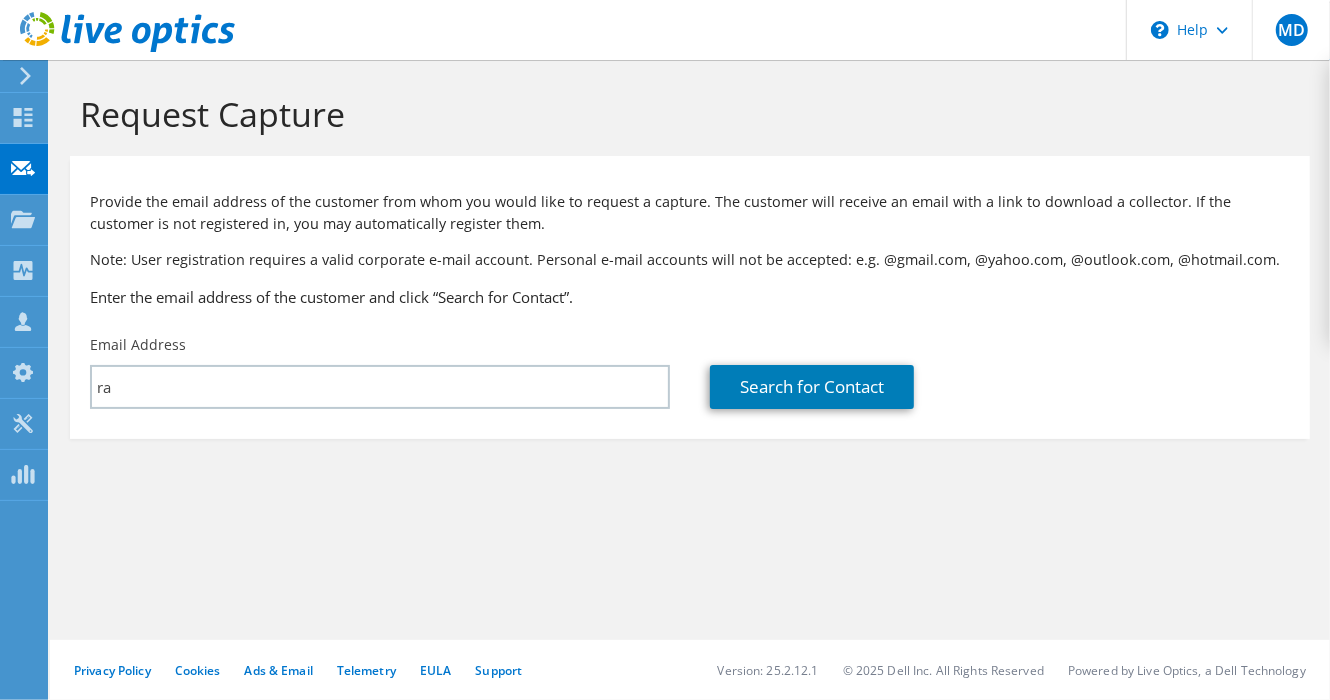 click on "Request Capture
Provide the email address of the customer from whom you would like to request a capture. The customer will receive an email with a link to download a collector. If the customer is not registered in, you may automatically register them.
Note: User registration requires a valid corporate e-mail account. Personal e-mail accounts will not be accepted: e.g. @gmail.com, @yahoo.com, @outlook.com, @hotmail.com.
Enter the email address of the customer and click “Search for Contact”.
Email Address
ra" at bounding box center [690, 380] 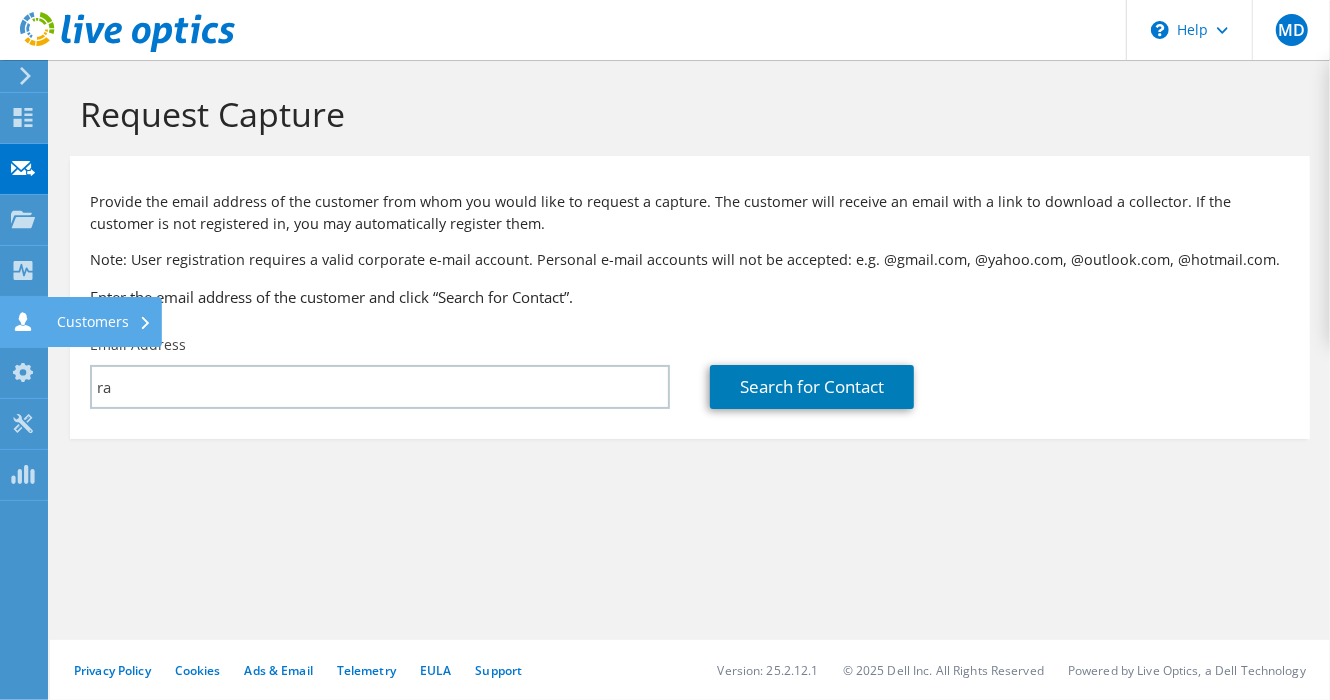 click on "Customers" at bounding box center (104, 322) 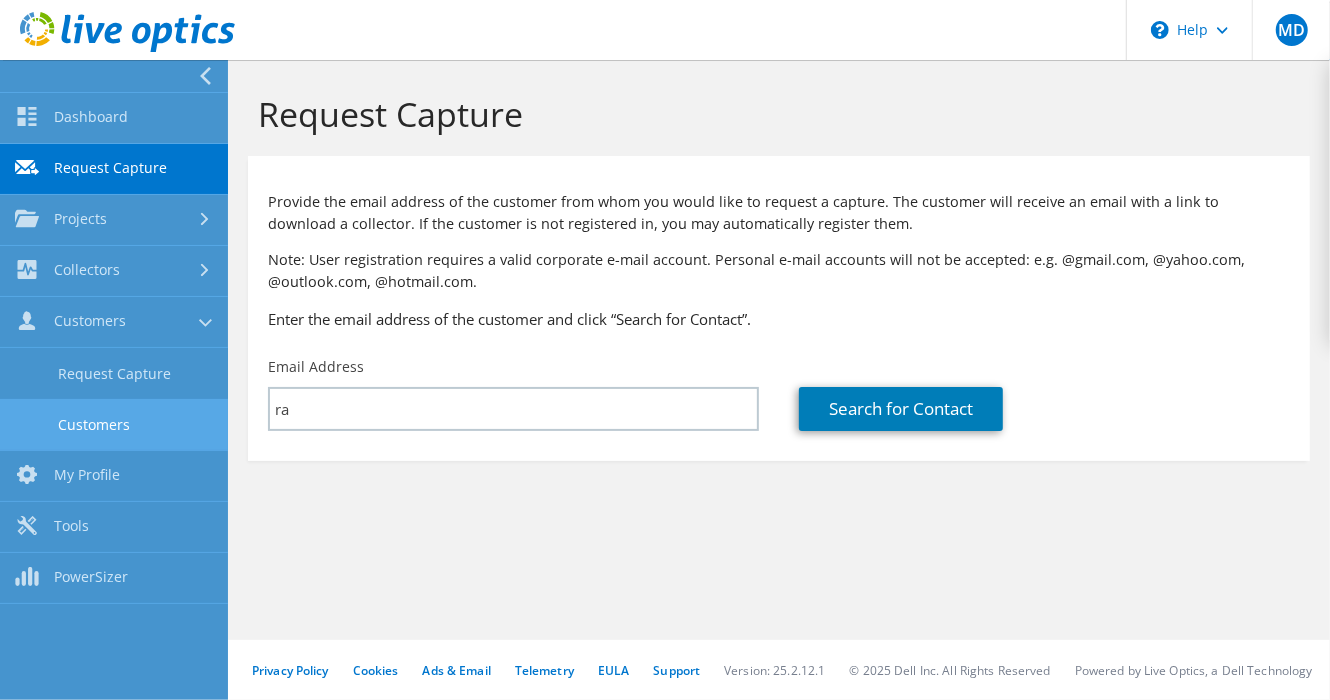 click on "Customers" at bounding box center [114, 424] 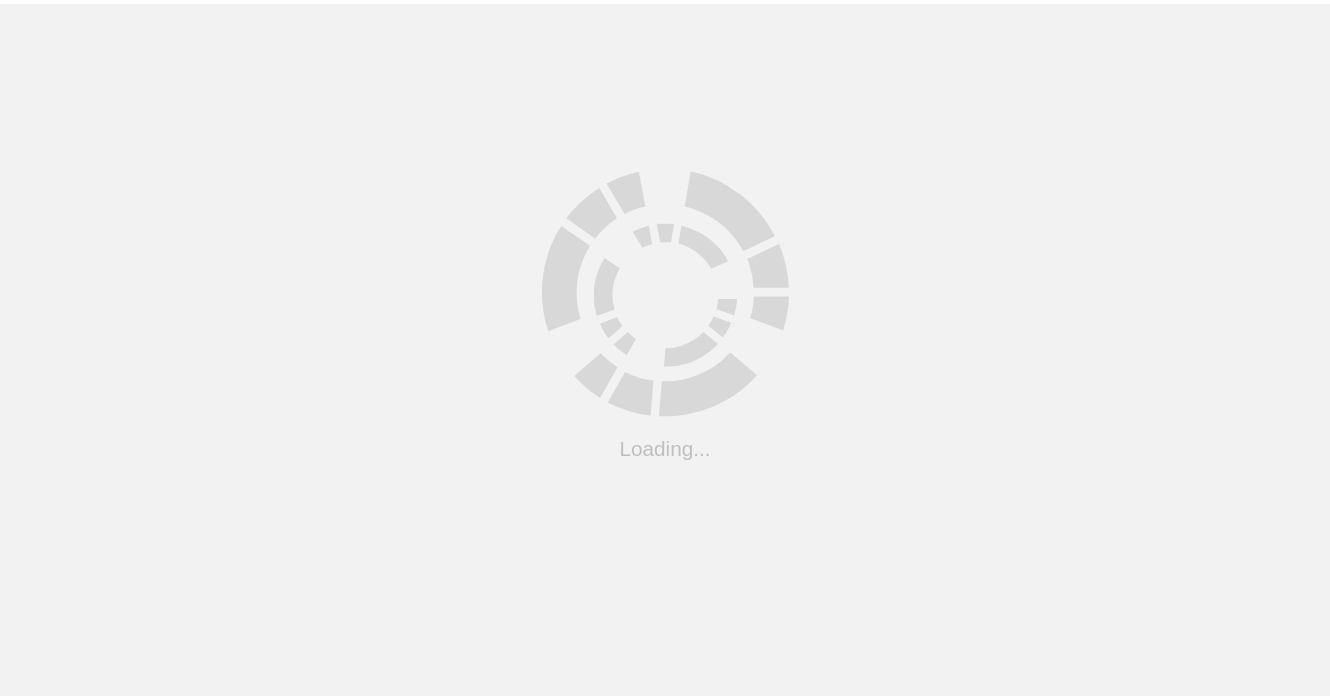 scroll, scrollTop: 0, scrollLeft: 0, axis: both 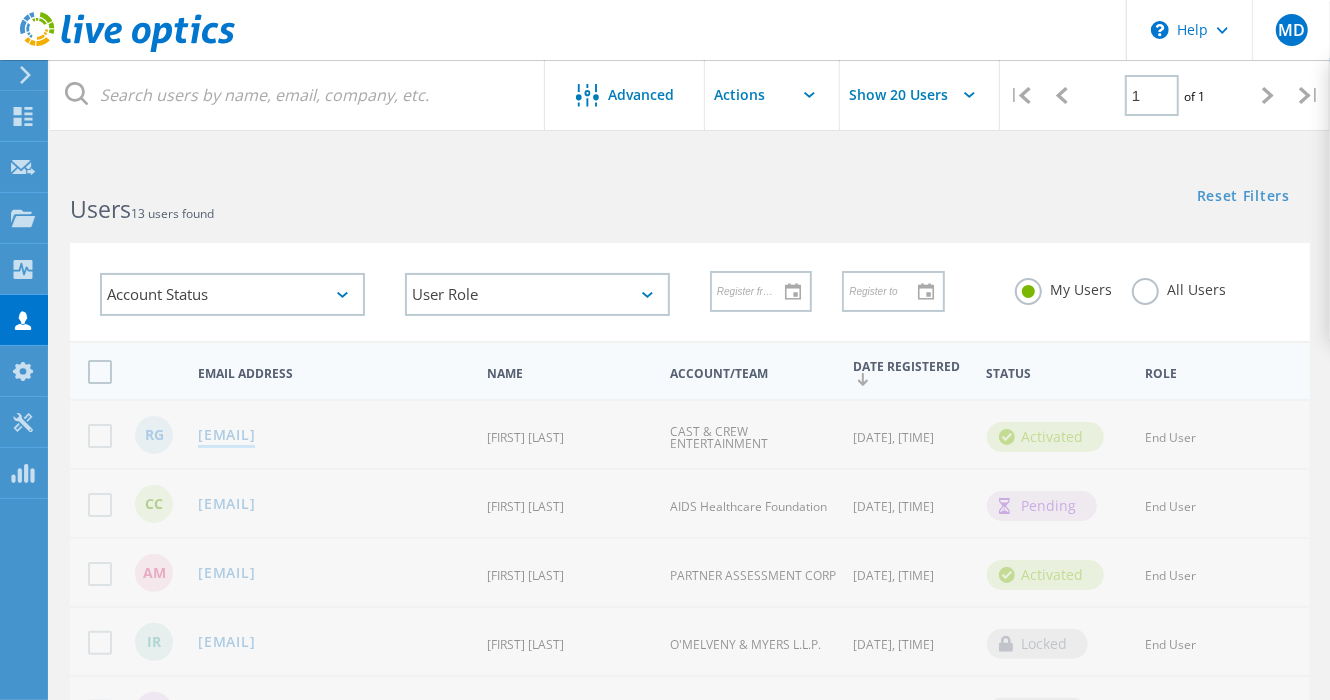 click on "raj.goli@castandcrew.com" at bounding box center (226, 436) 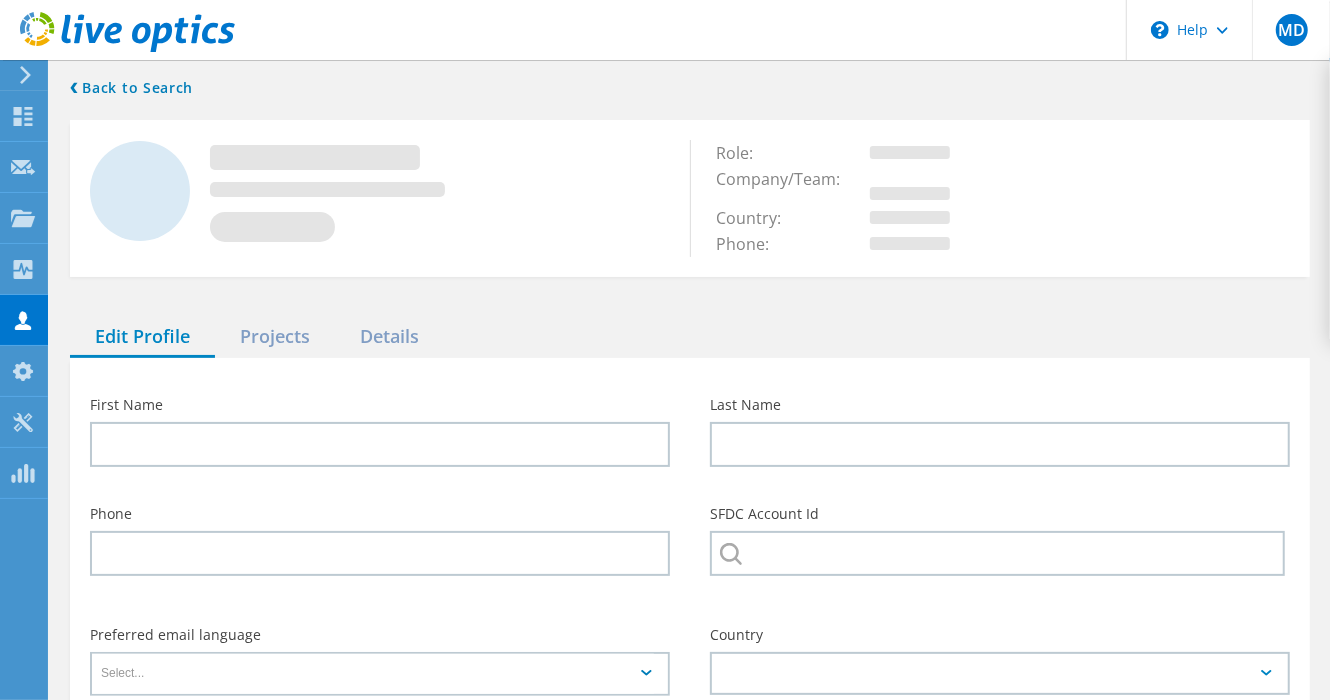 type on "Raj" 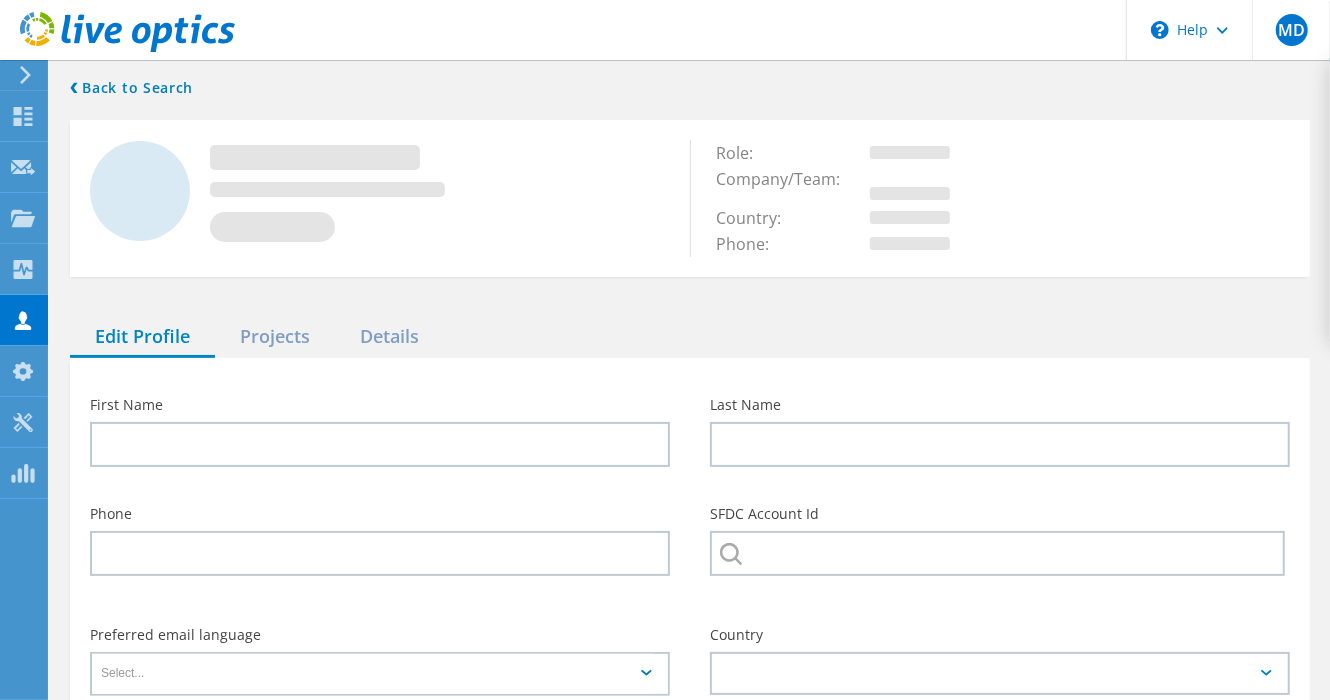 type on "CAST & CREW ENTERTAINMENT" 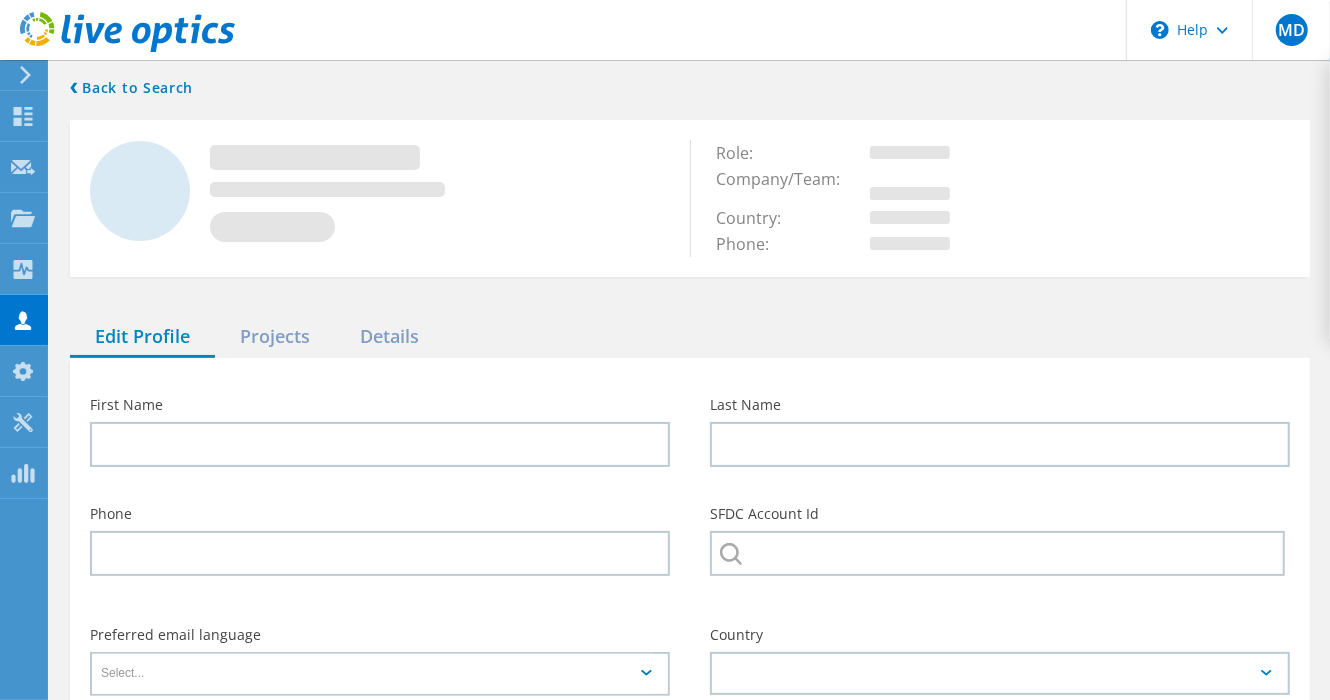 type on "English" 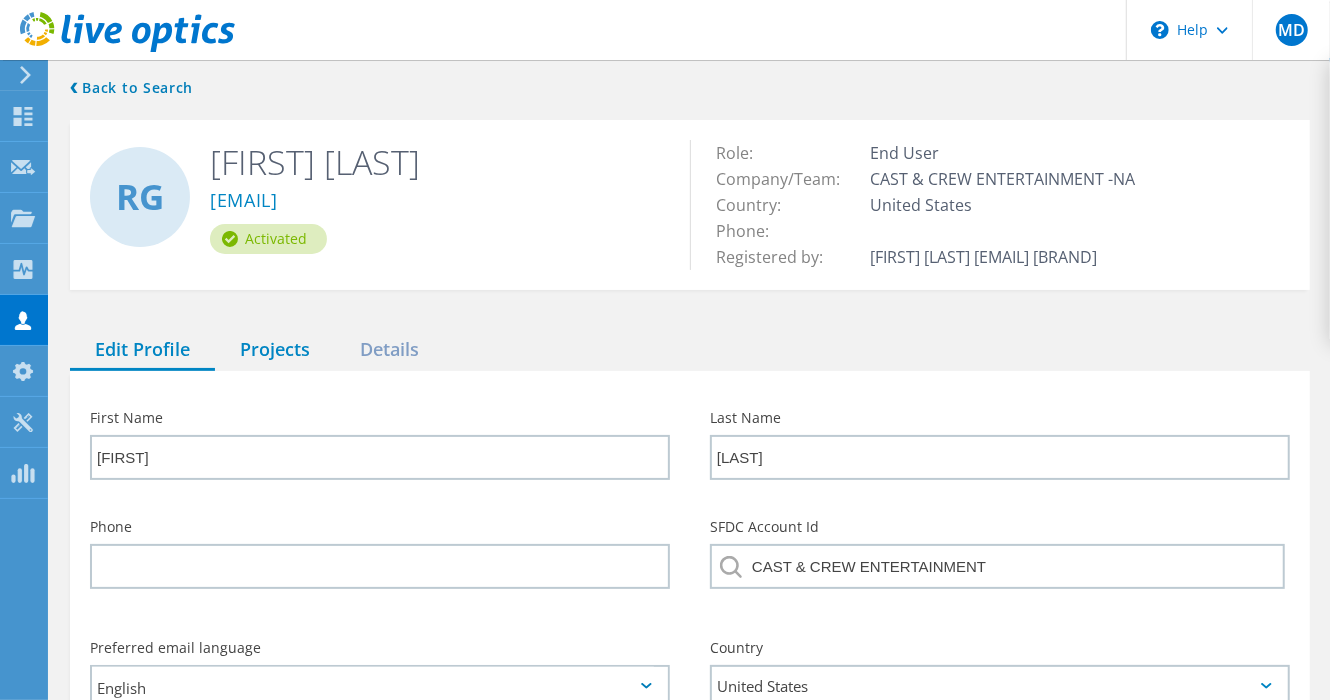 click on "Projects" 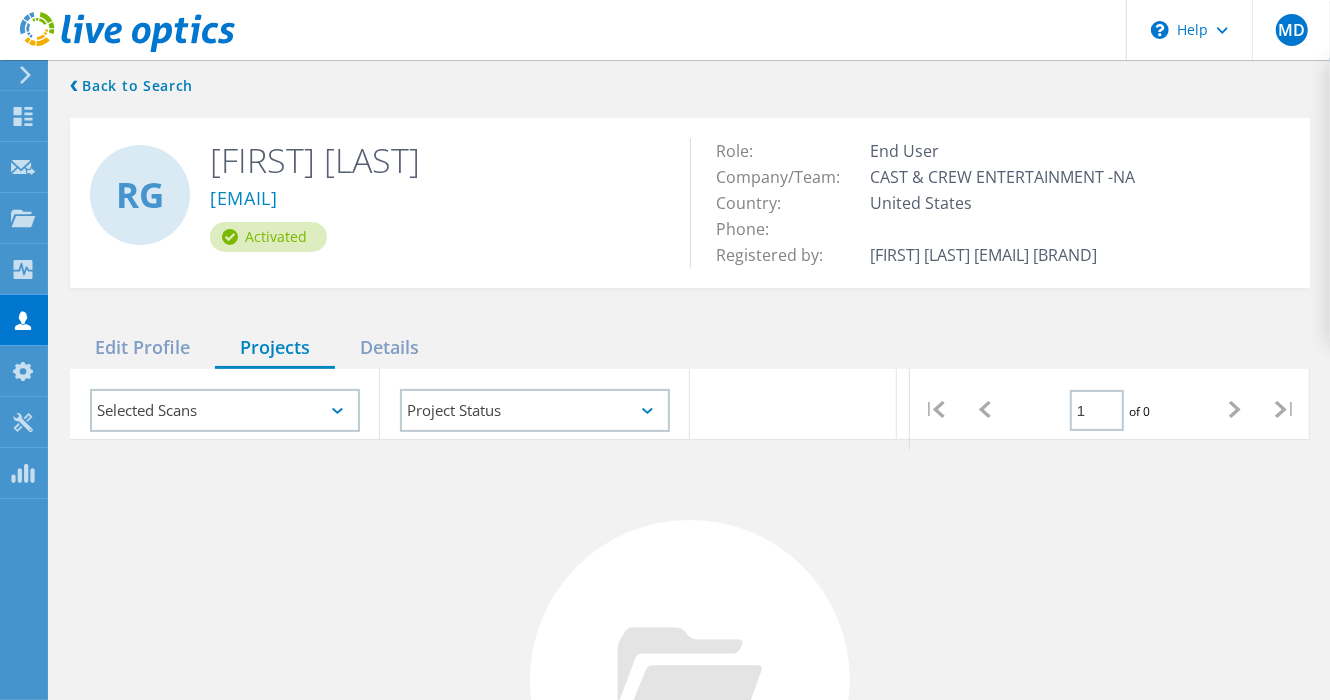 scroll, scrollTop: 0, scrollLeft: 0, axis: both 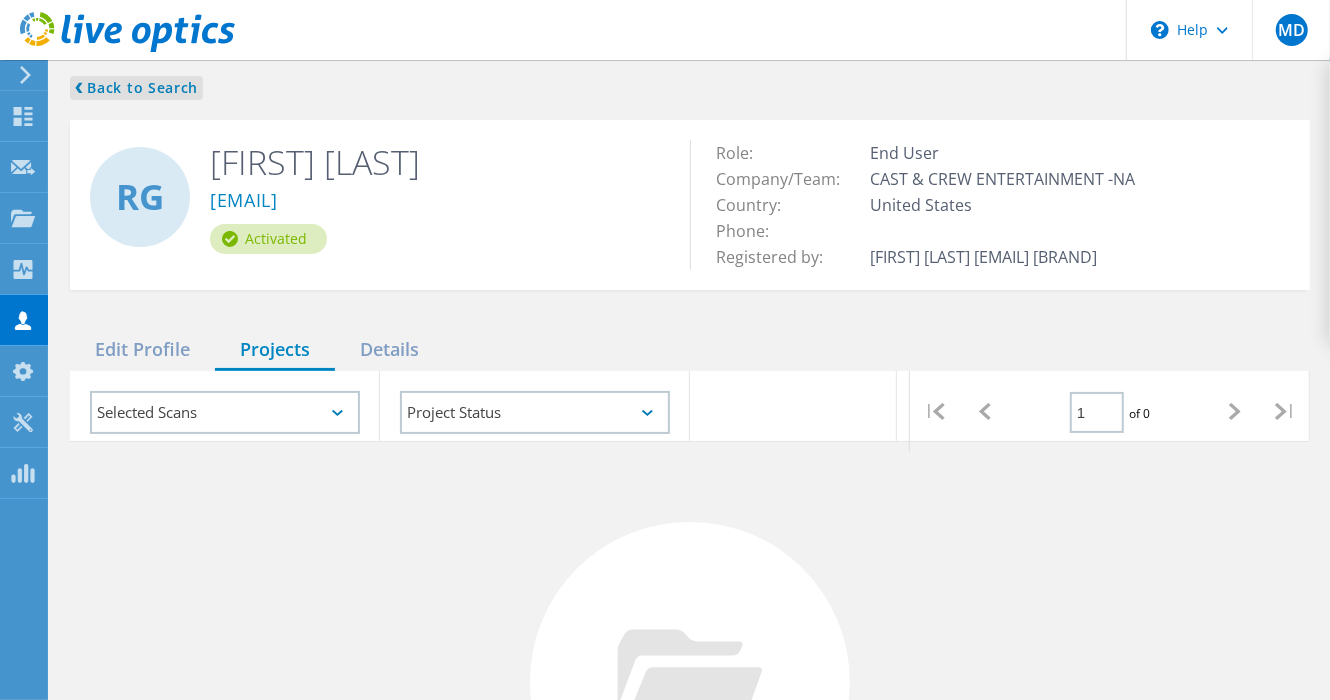 click on "❮ Back to Search" at bounding box center (136, 88) 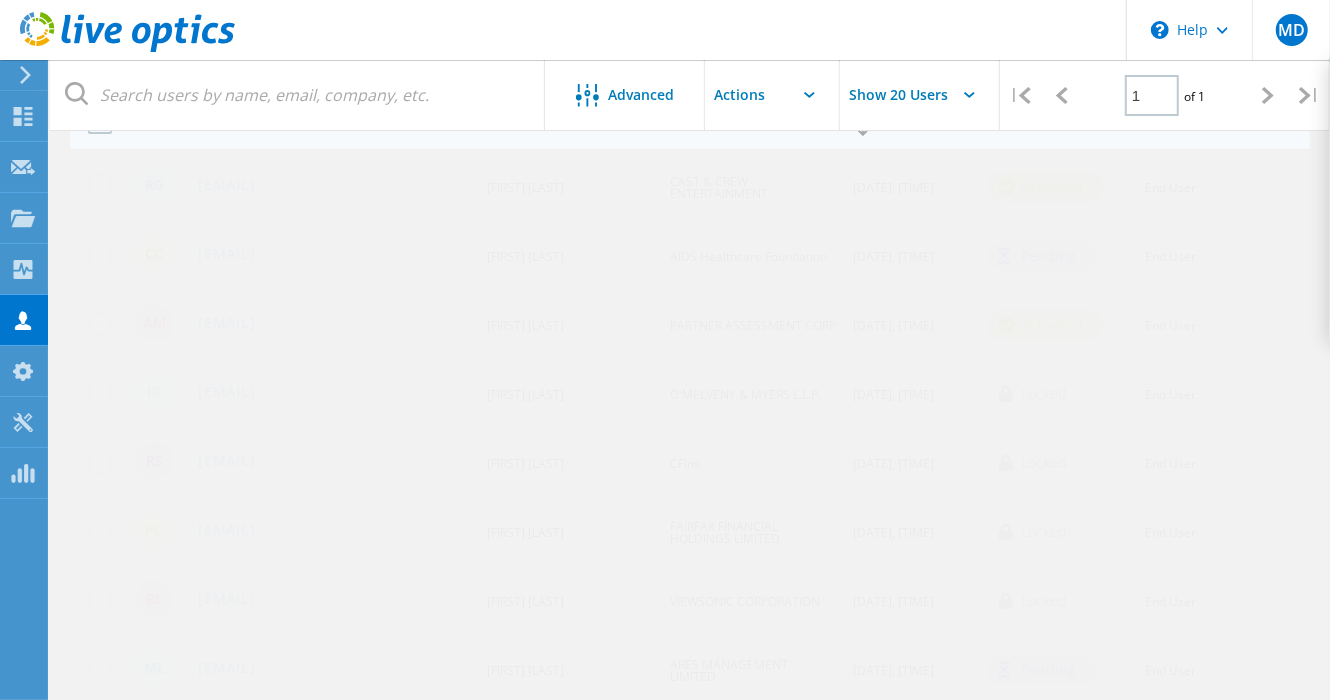 scroll, scrollTop: 259, scrollLeft: 0, axis: vertical 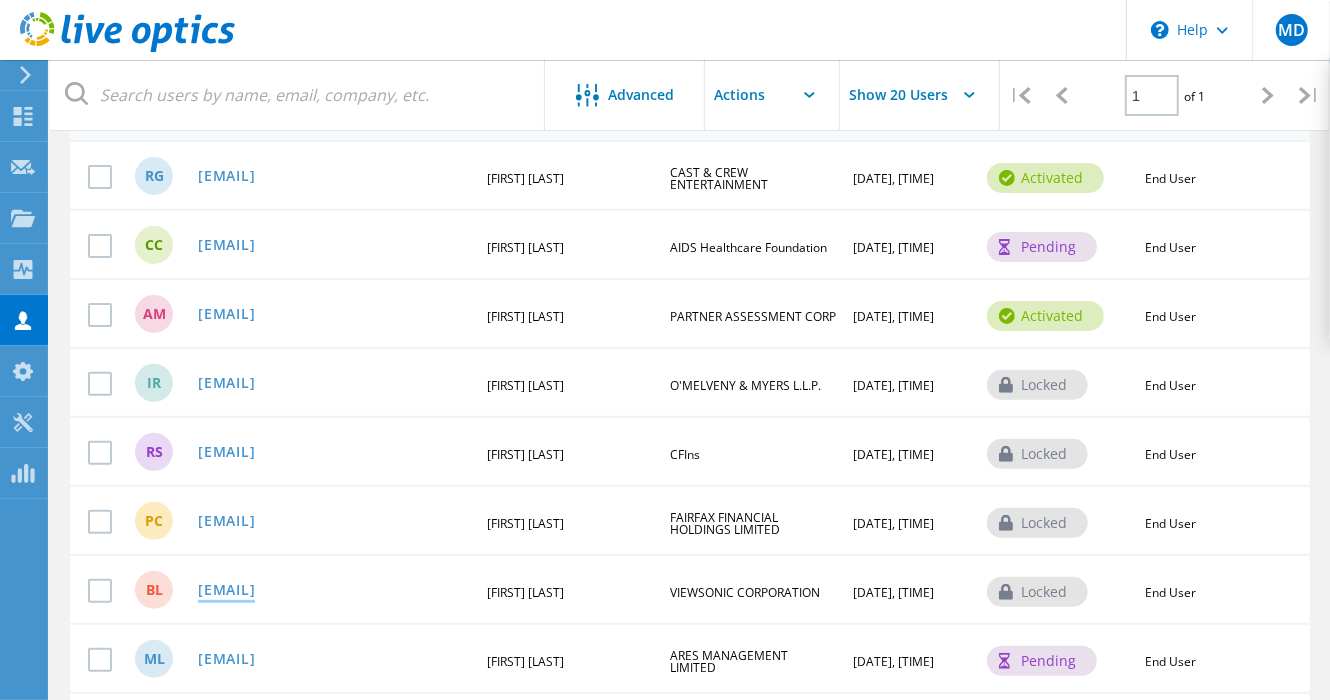 click on "billy.lee@viewsonic.com" at bounding box center [226, 591] 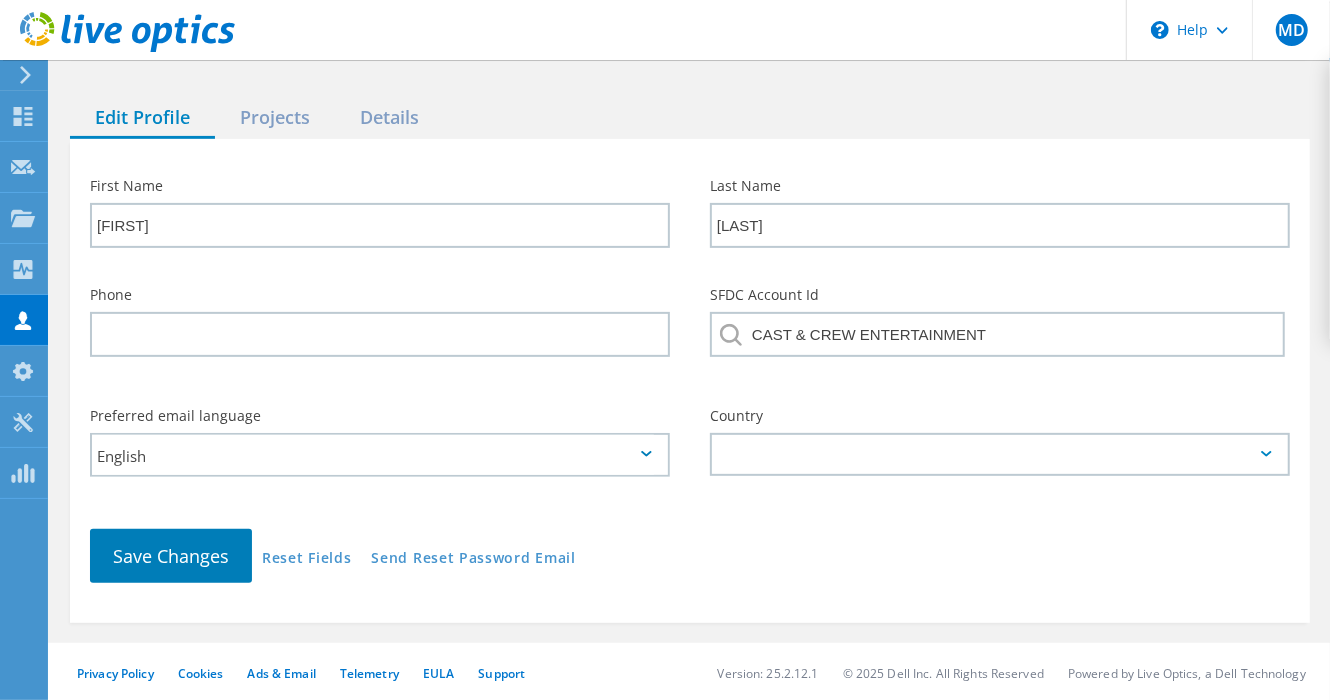 type on "Billy" 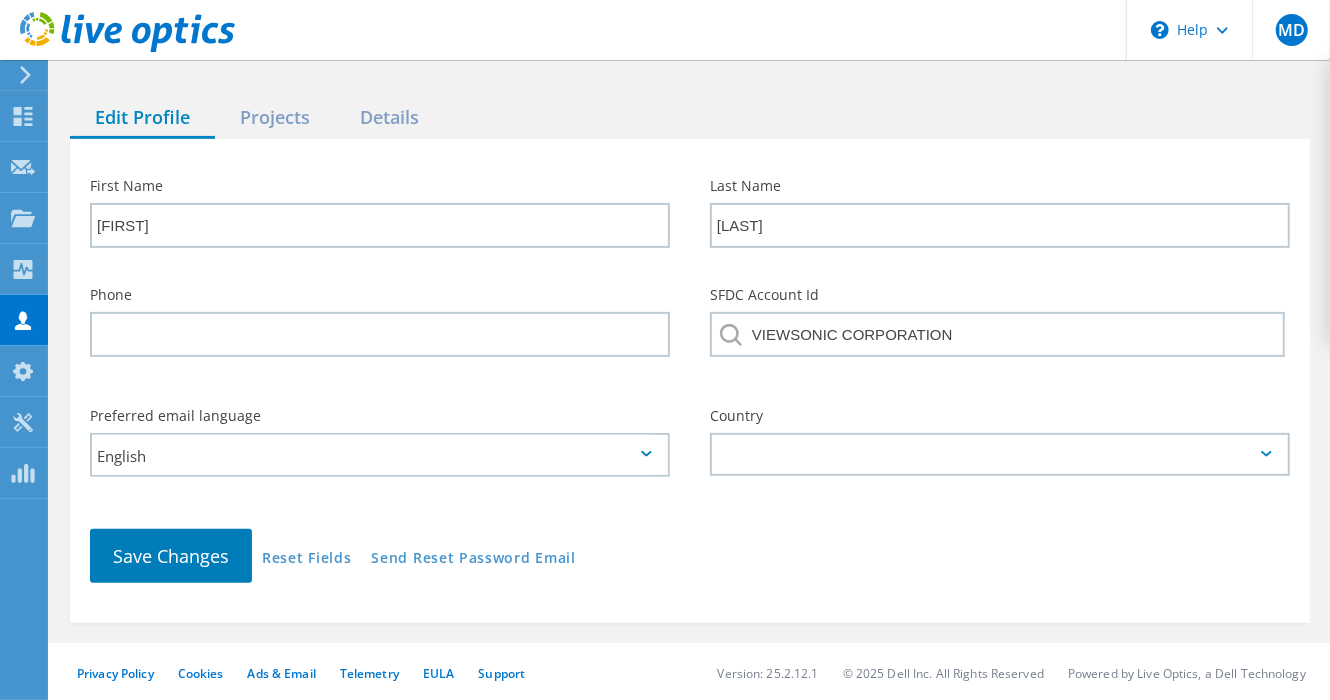 scroll, scrollTop: 233, scrollLeft: 0, axis: vertical 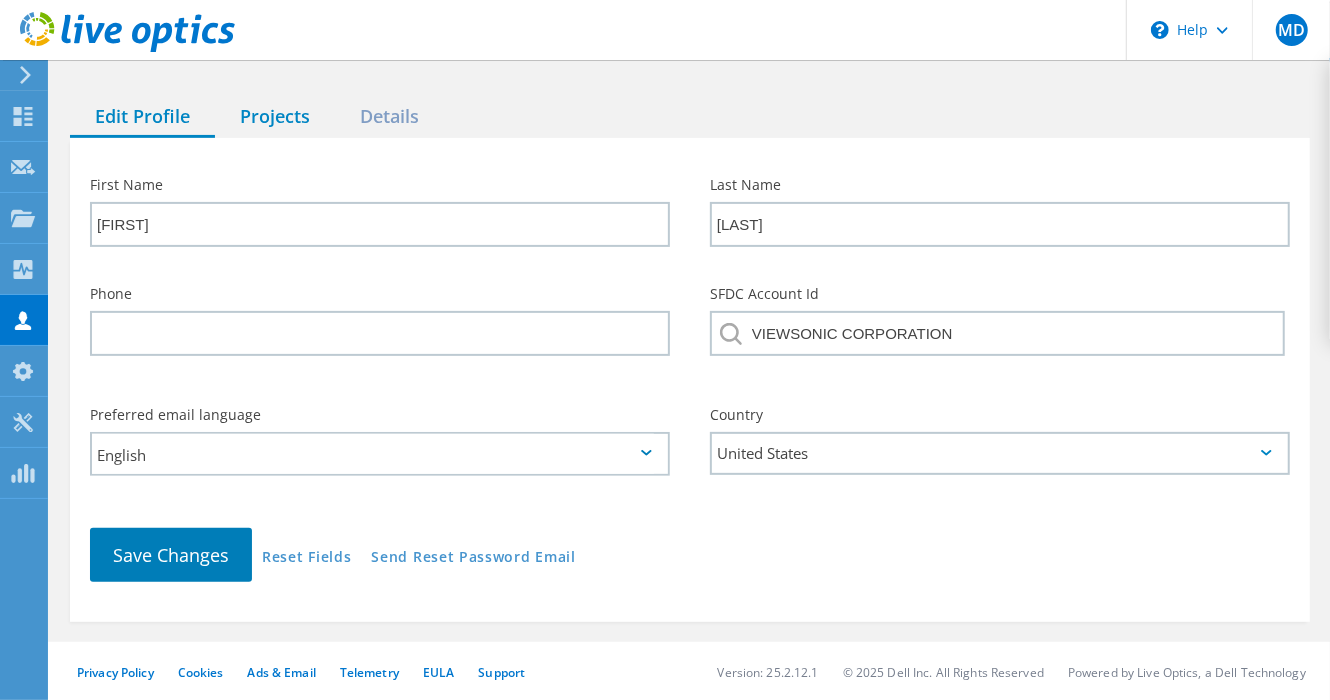 click on "Projects" 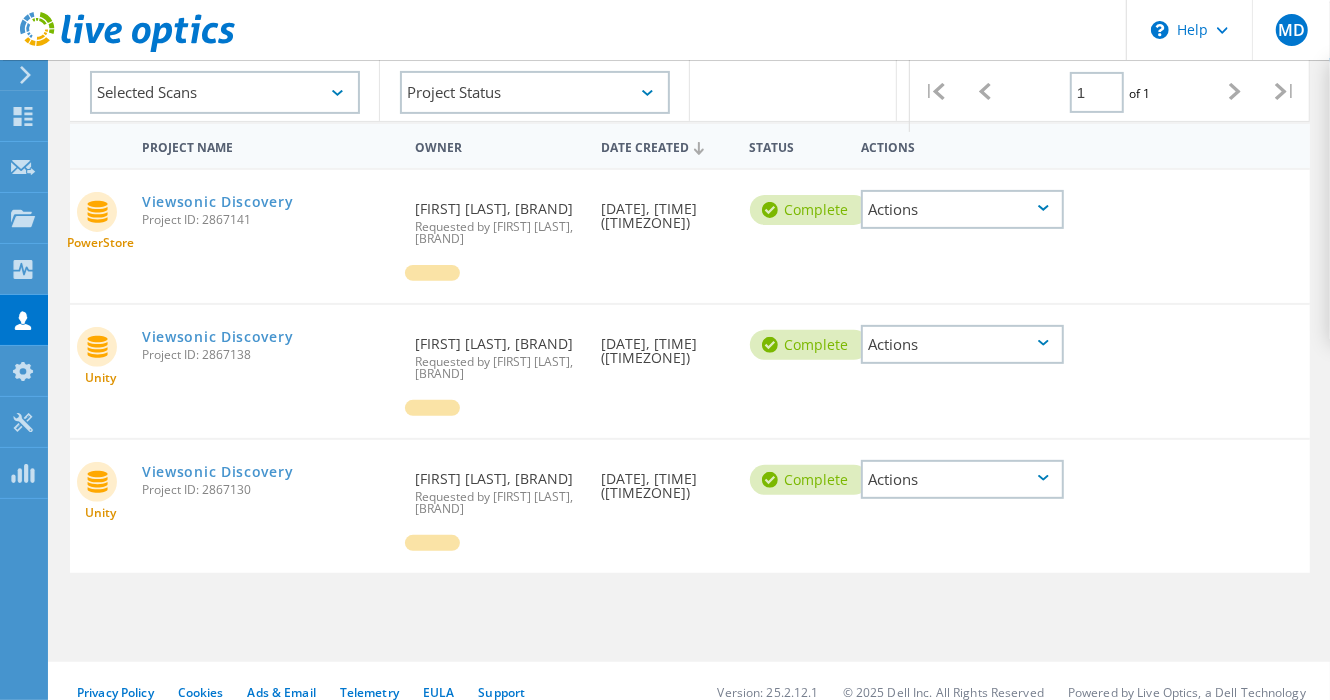 scroll, scrollTop: 341, scrollLeft: 0, axis: vertical 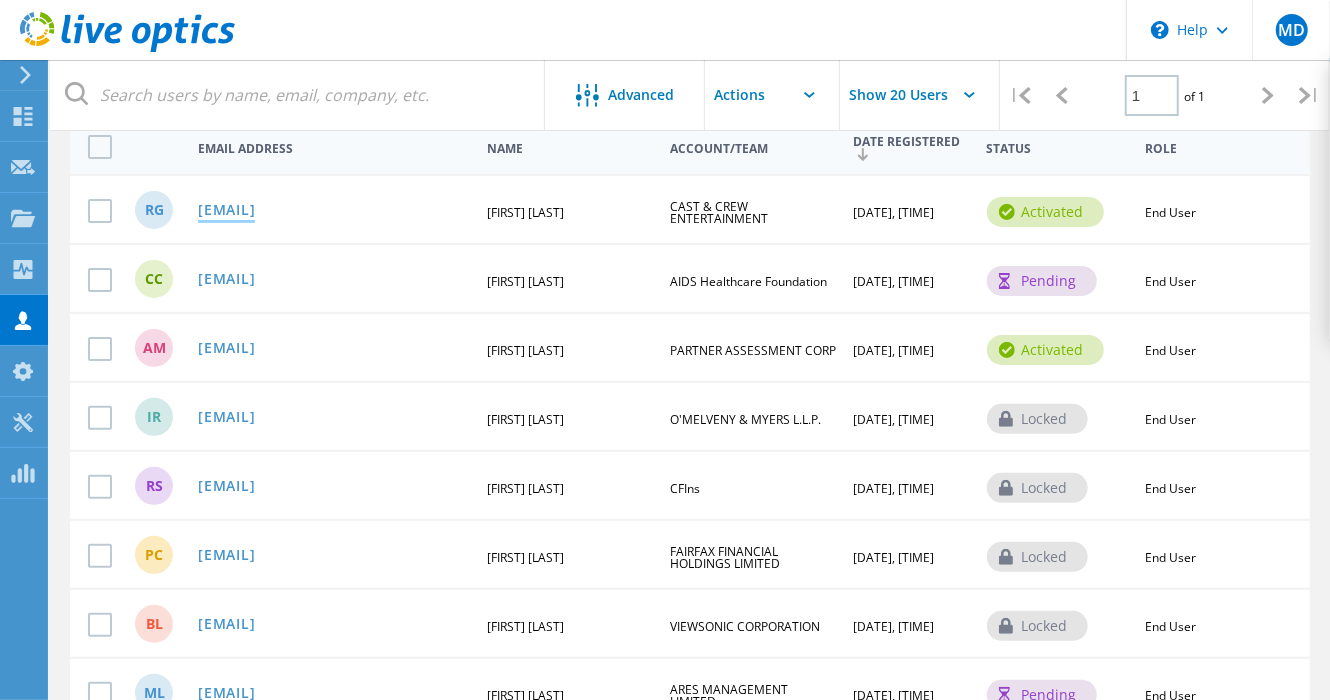 click on "[EMAIL]" at bounding box center [226, 211] 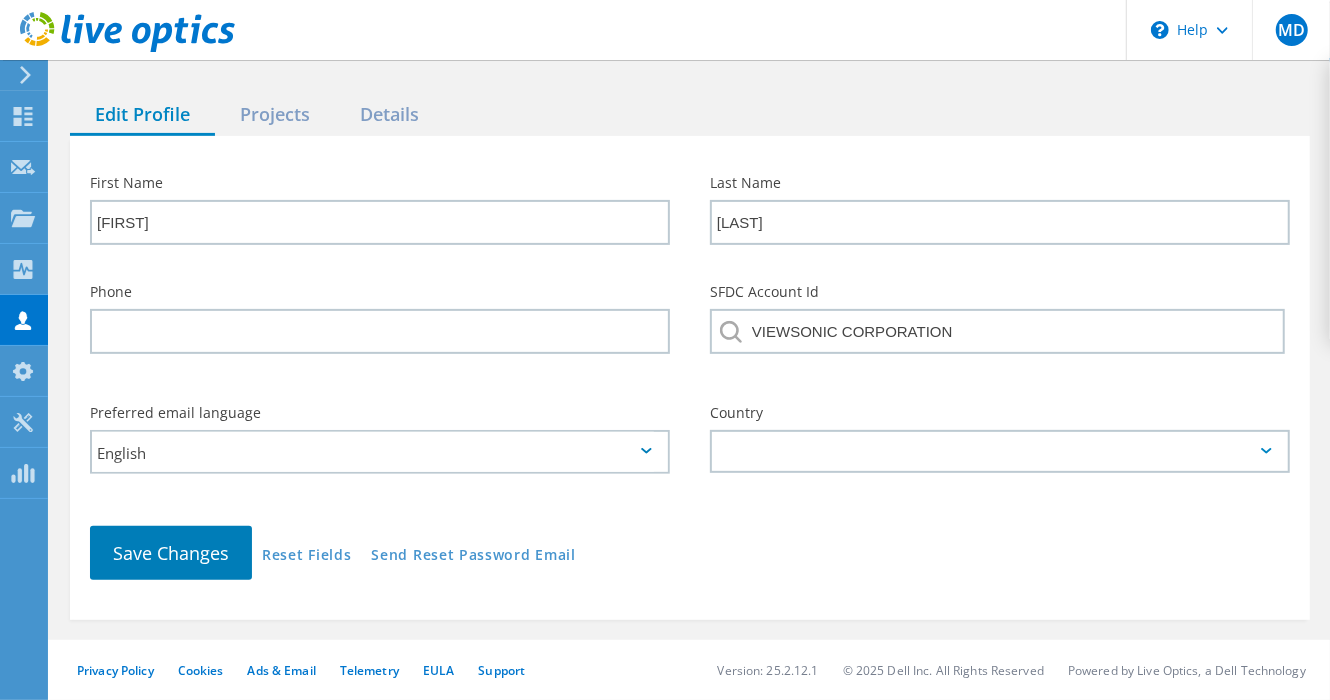 type on "Raj" 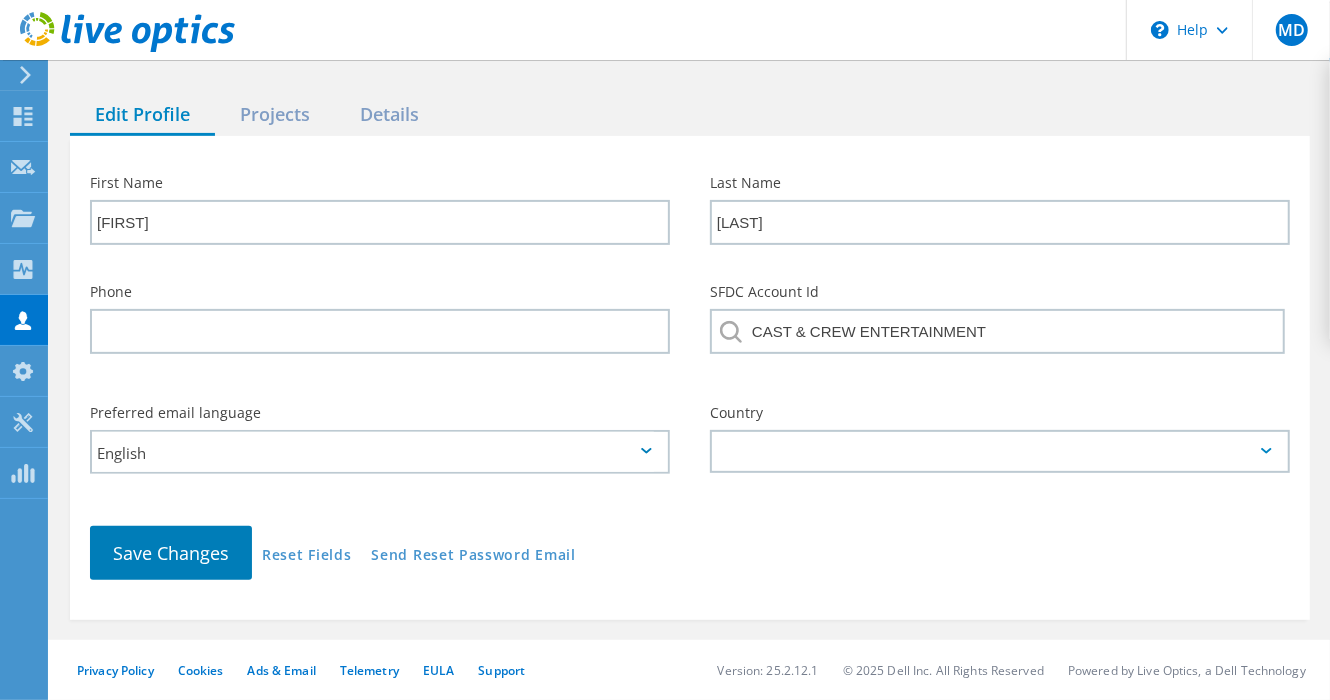 scroll, scrollTop: 233, scrollLeft: 0, axis: vertical 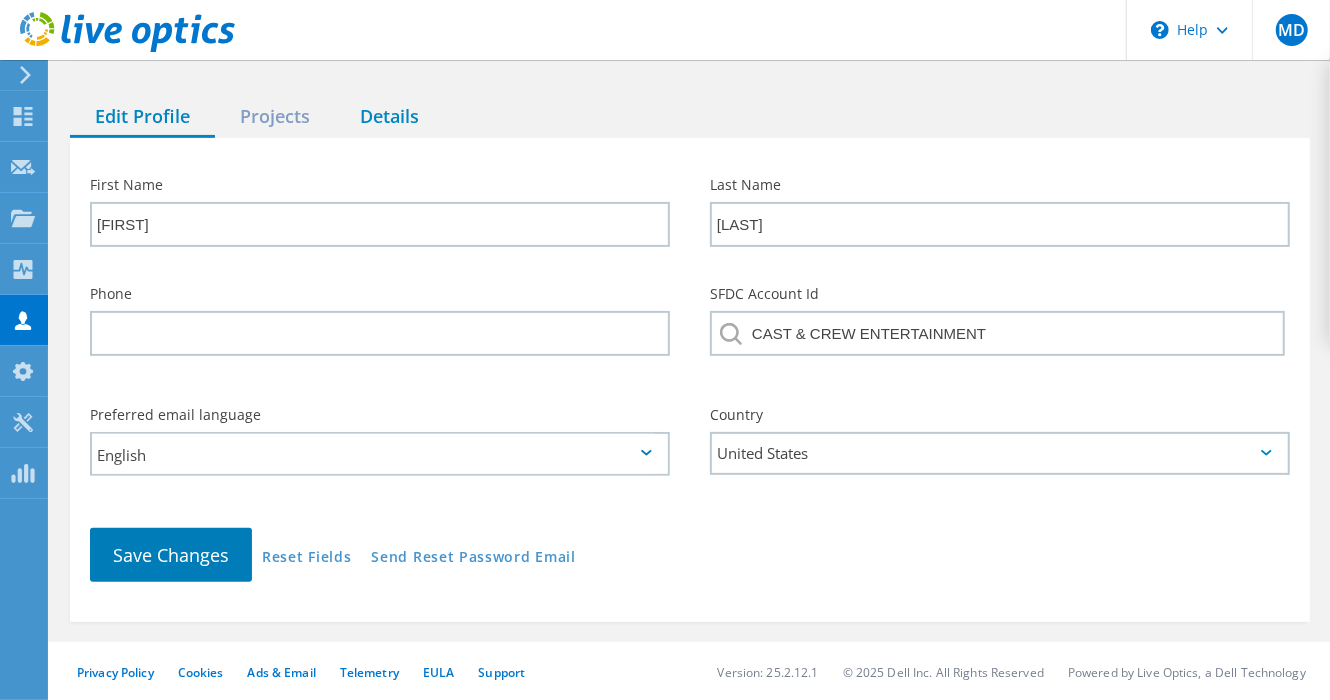 click on "Details" 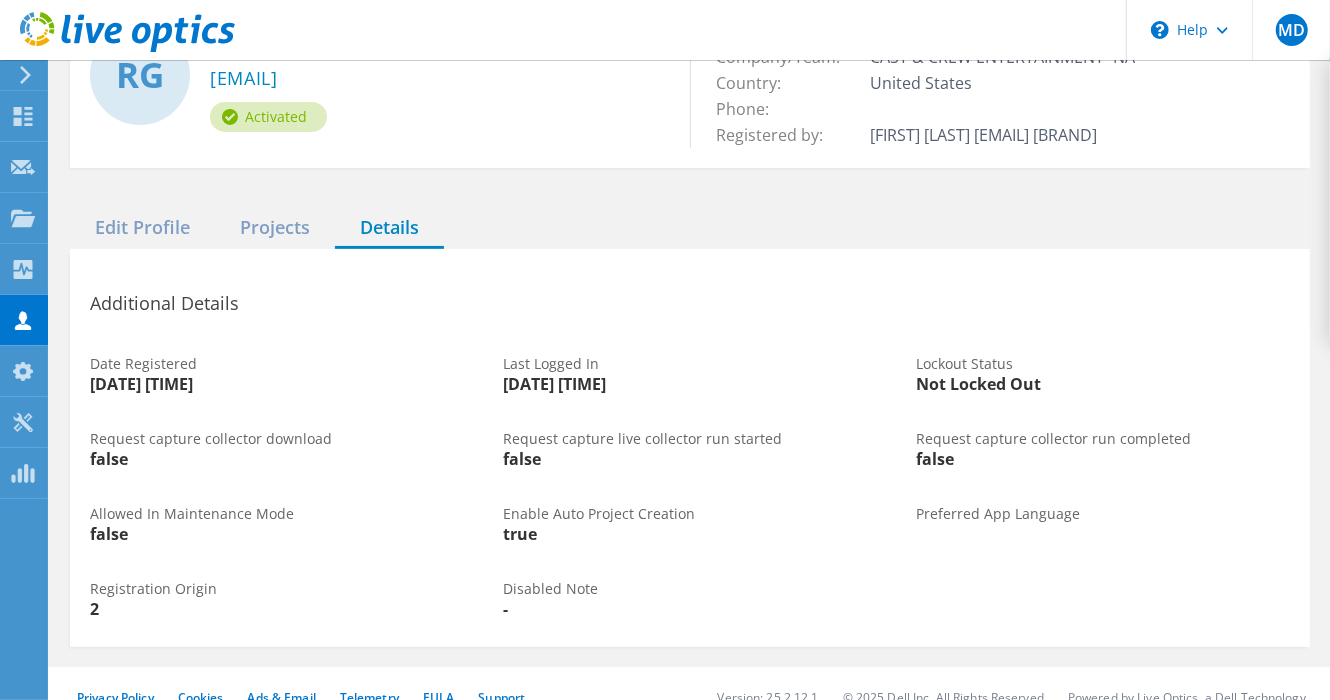 scroll, scrollTop: 148, scrollLeft: 0, axis: vertical 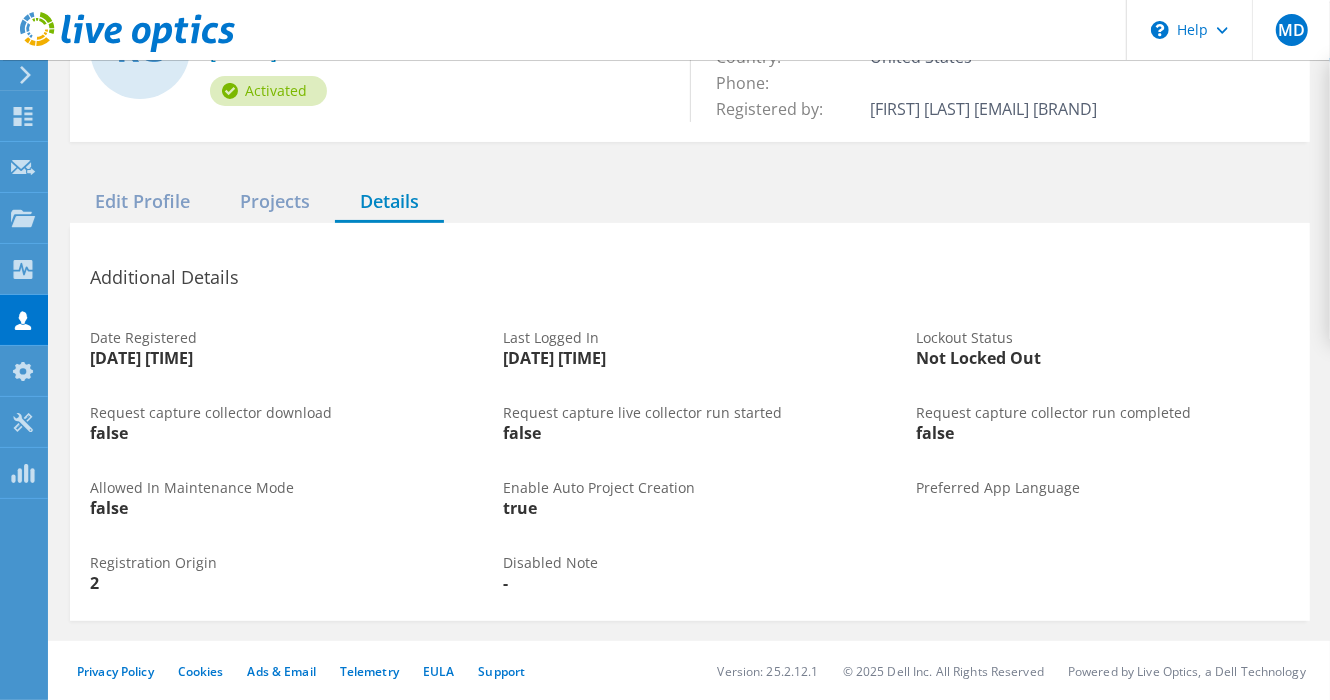 click on "Request capture collector download" 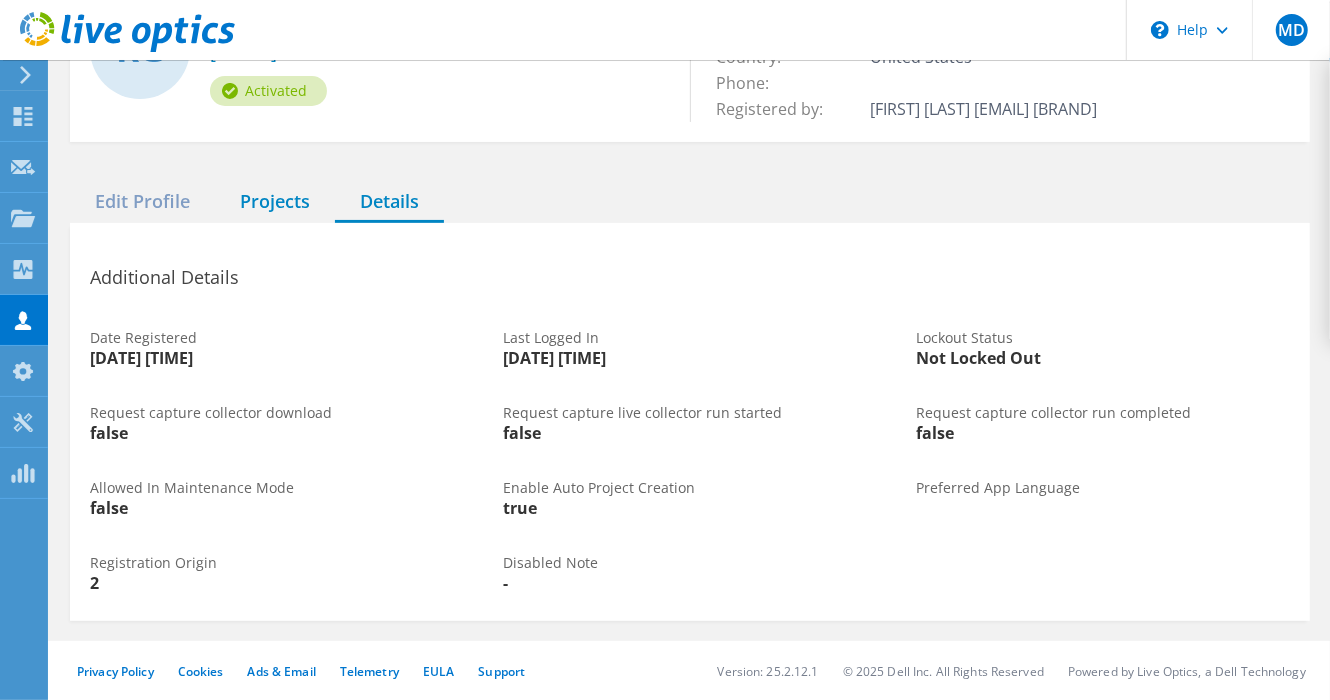 click on "Projects" 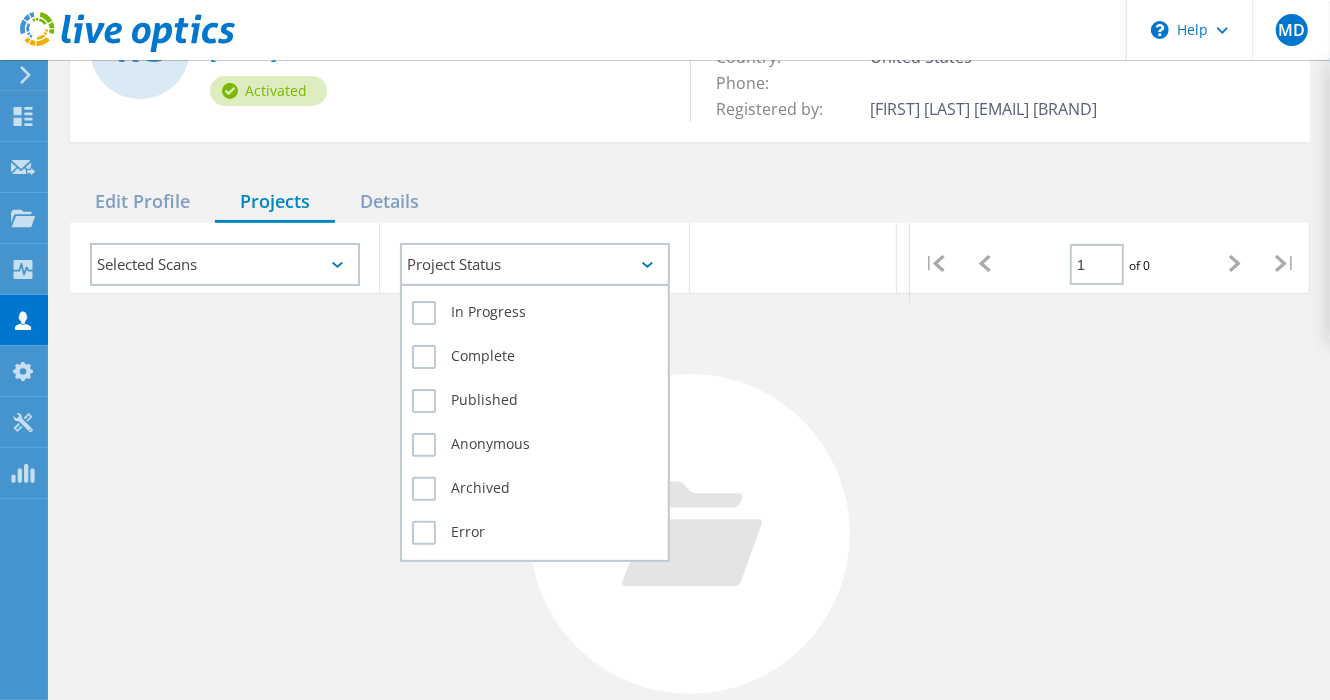 click on "Project Status" 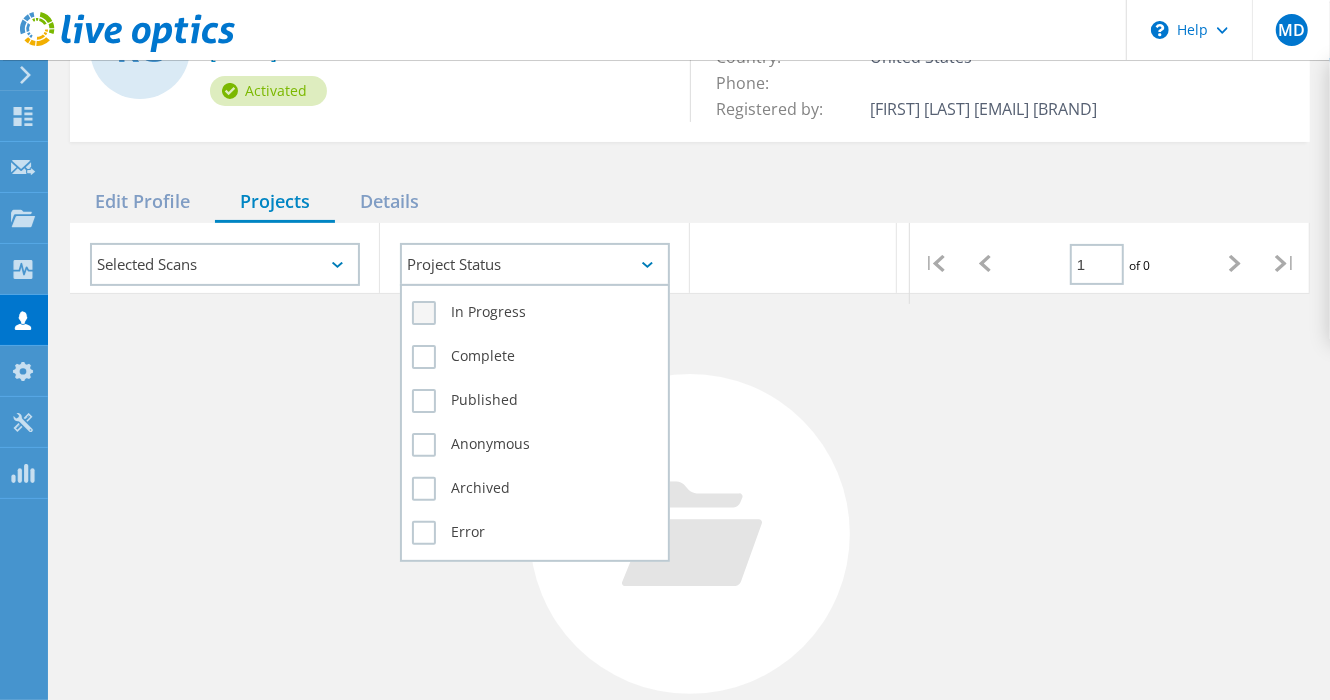 click on "In Progress" 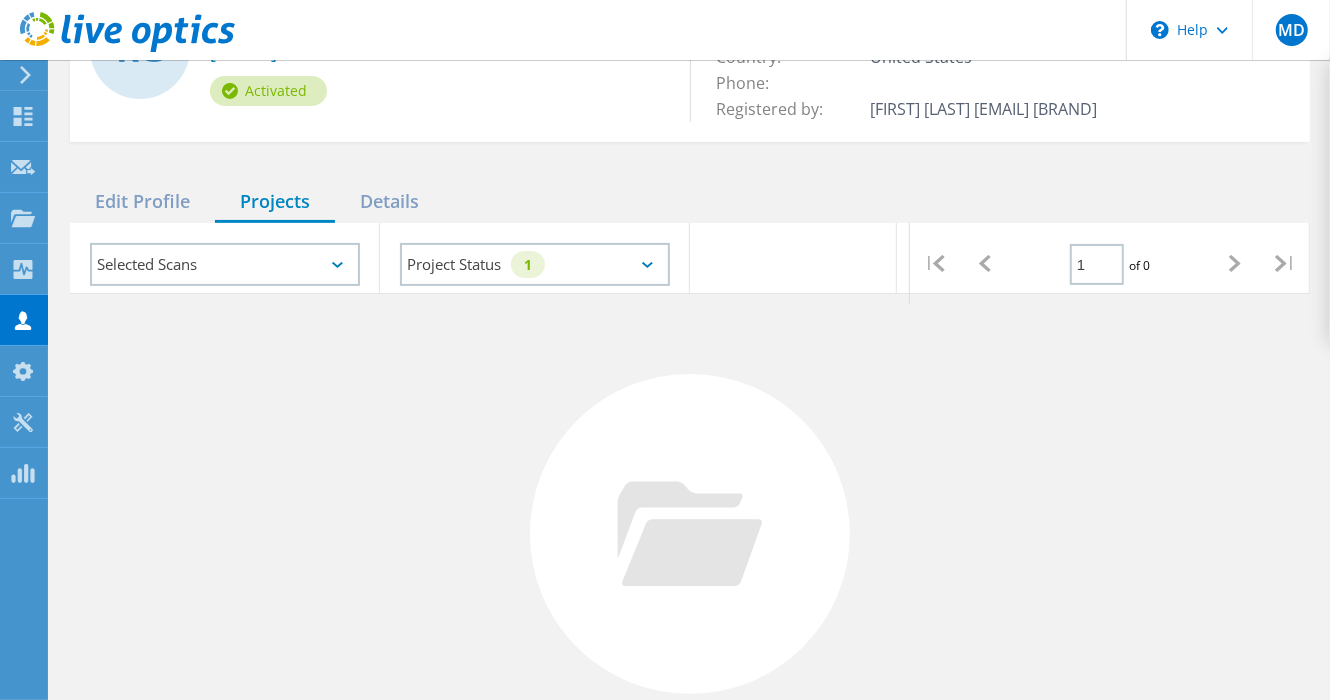 click on "Edit Profile Projects Details" 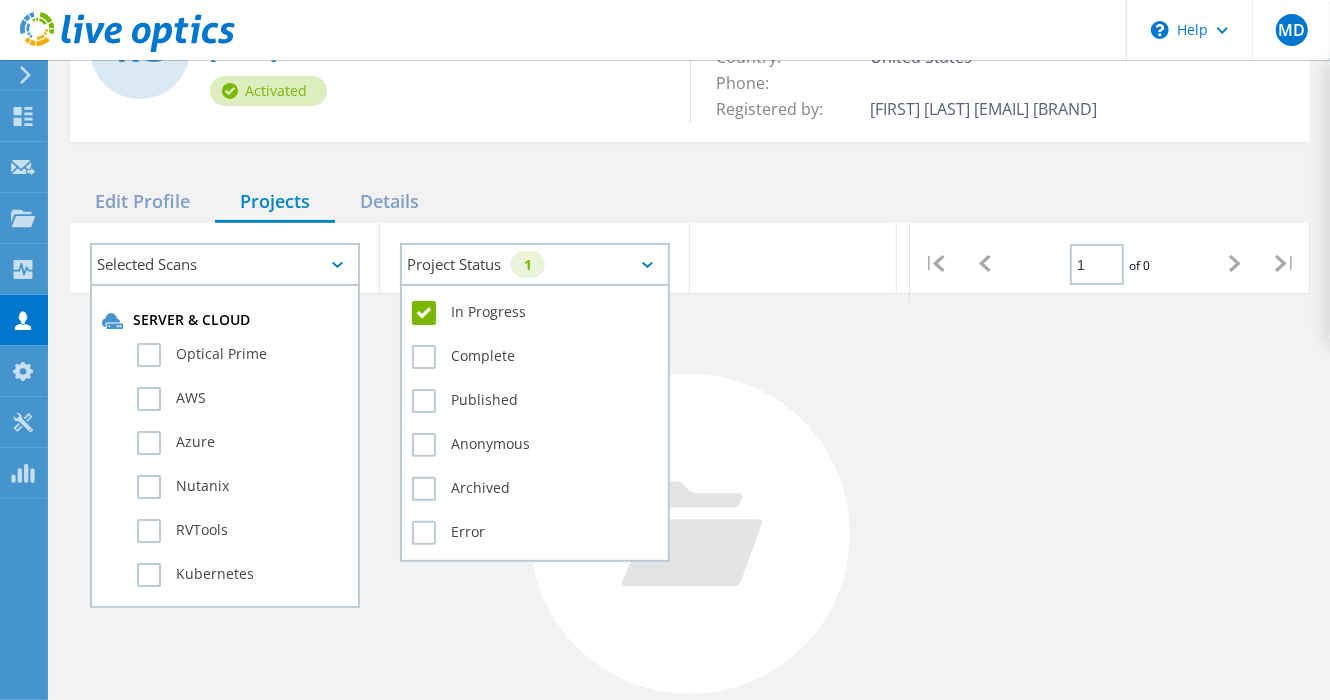 click on "Project Status   1" 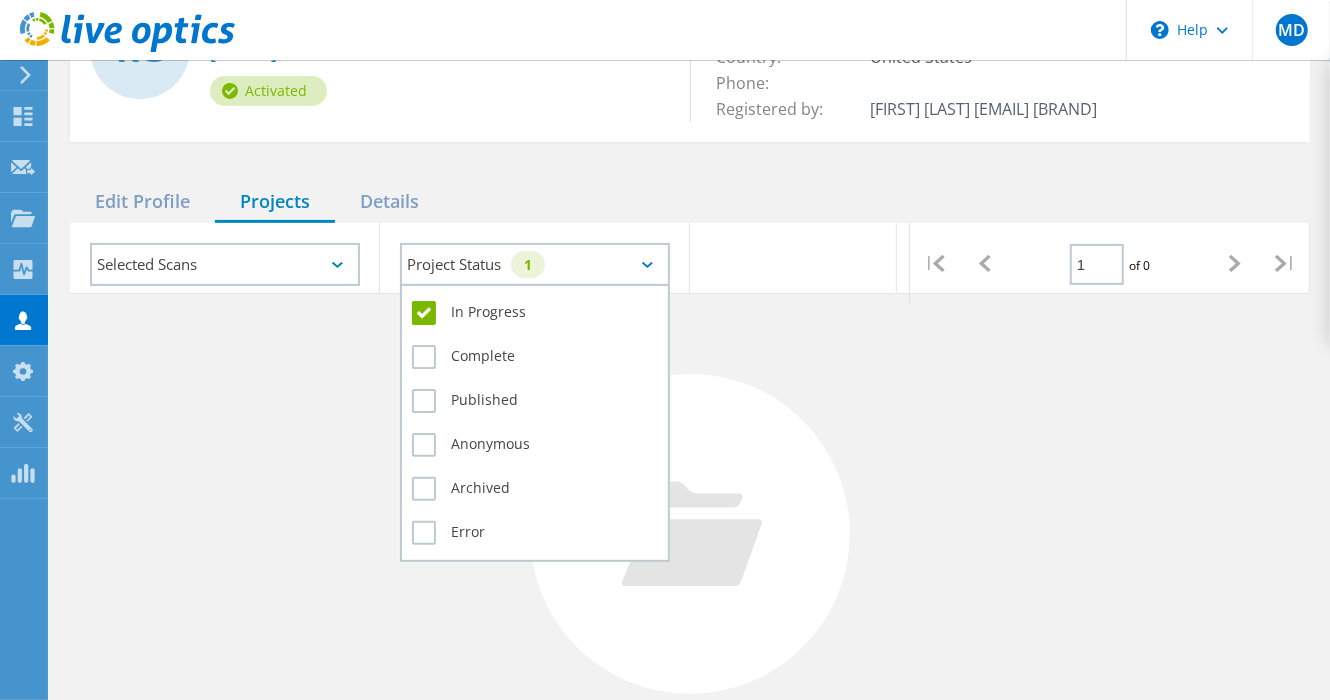 click on "In Progress" 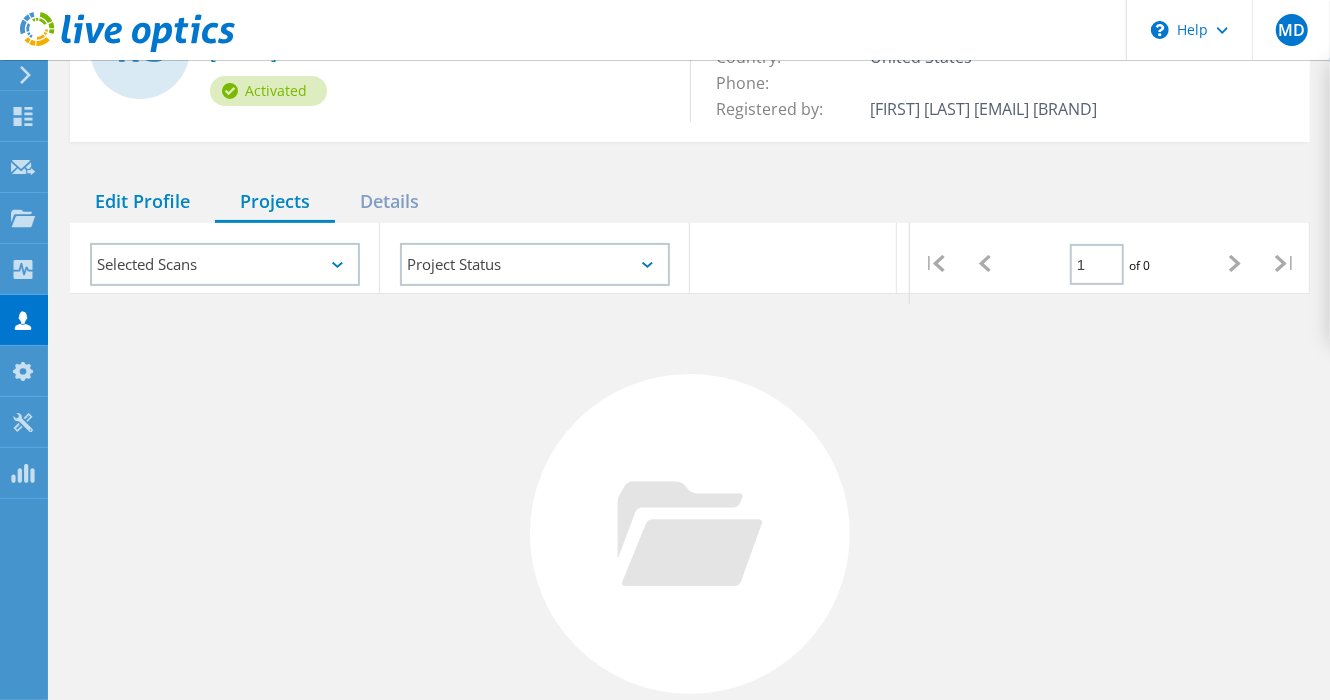 click on "Edit Profile" 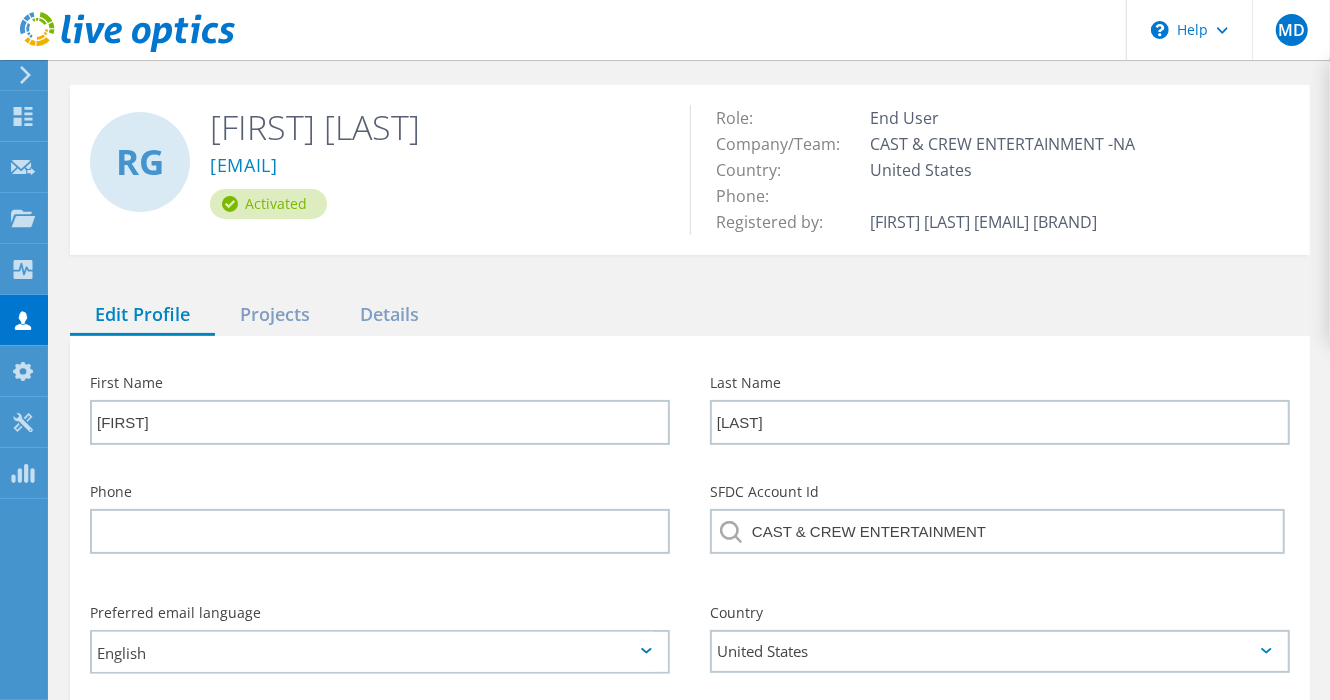 scroll, scrollTop: 0, scrollLeft: 0, axis: both 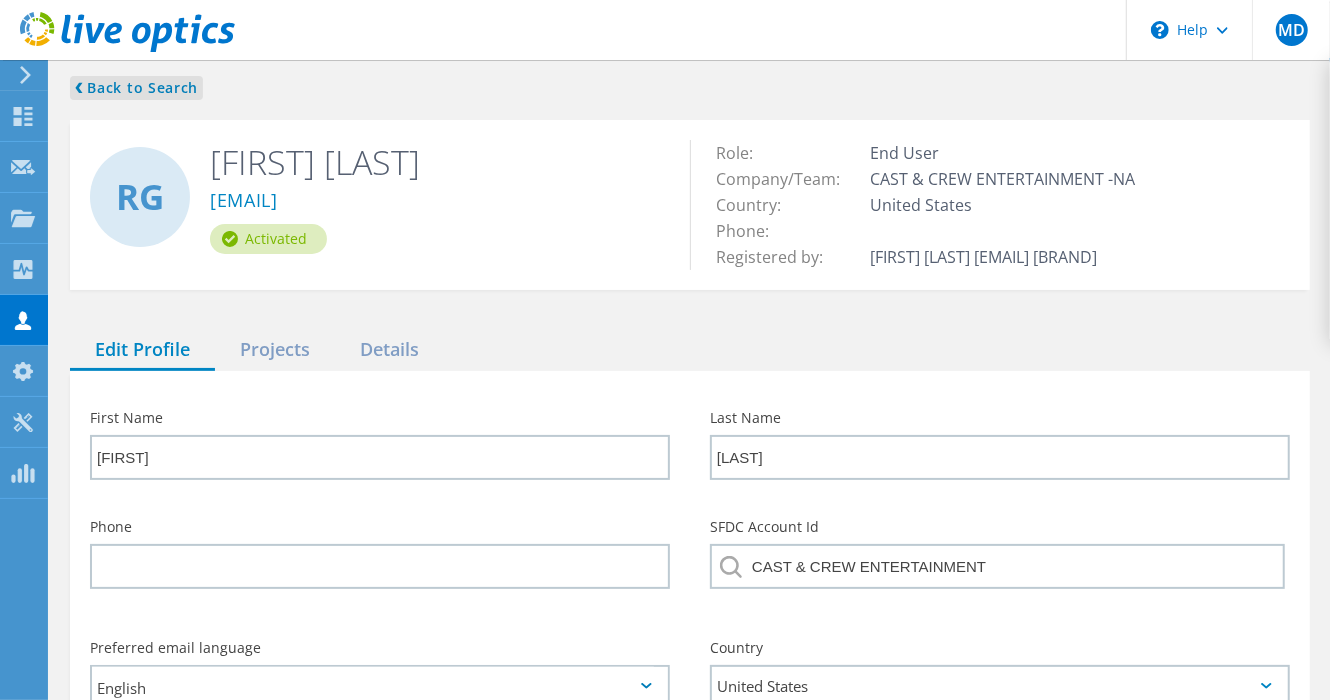 click on "❮ Back to Search" at bounding box center (136, 88) 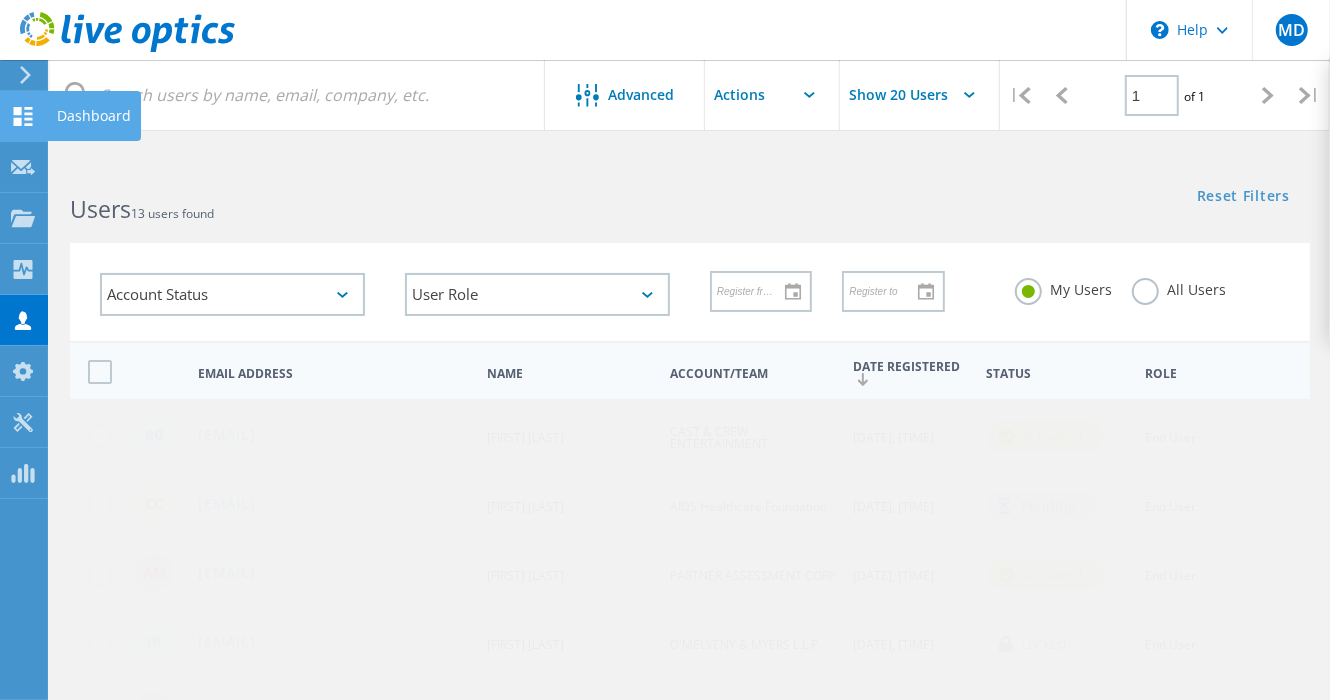 click 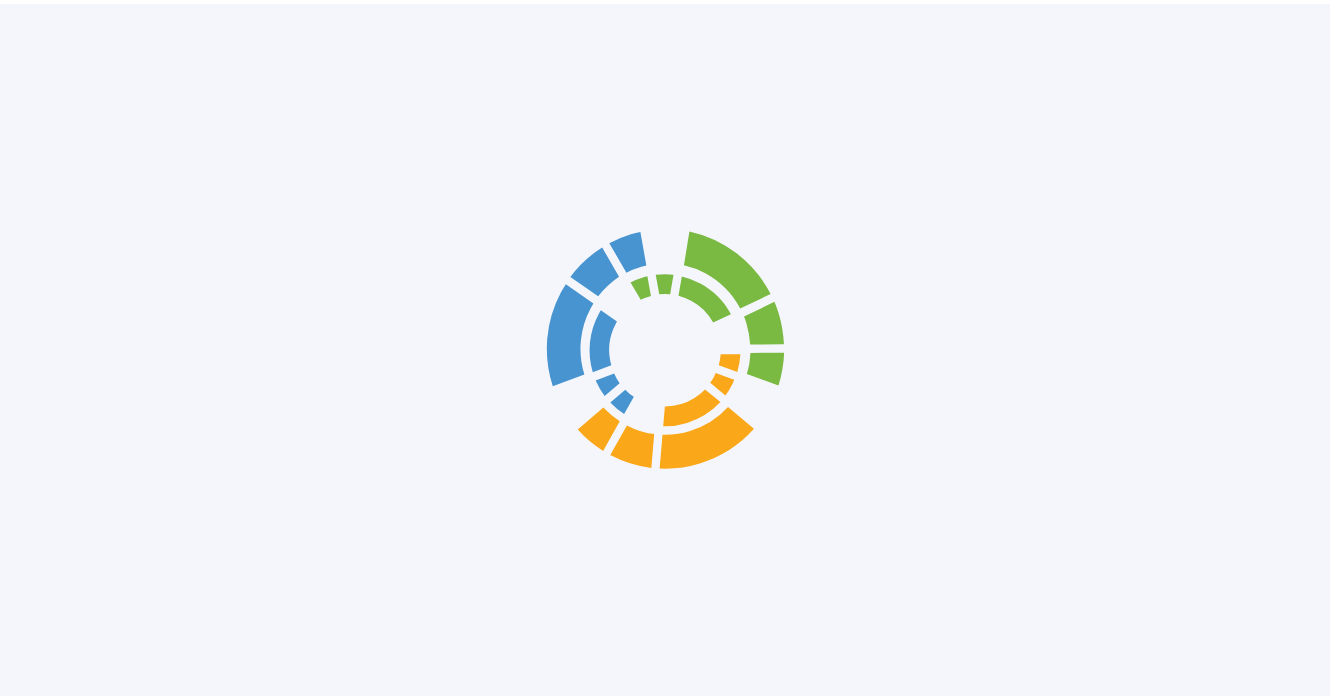 scroll, scrollTop: 0, scrollLeft: 0, axis: both 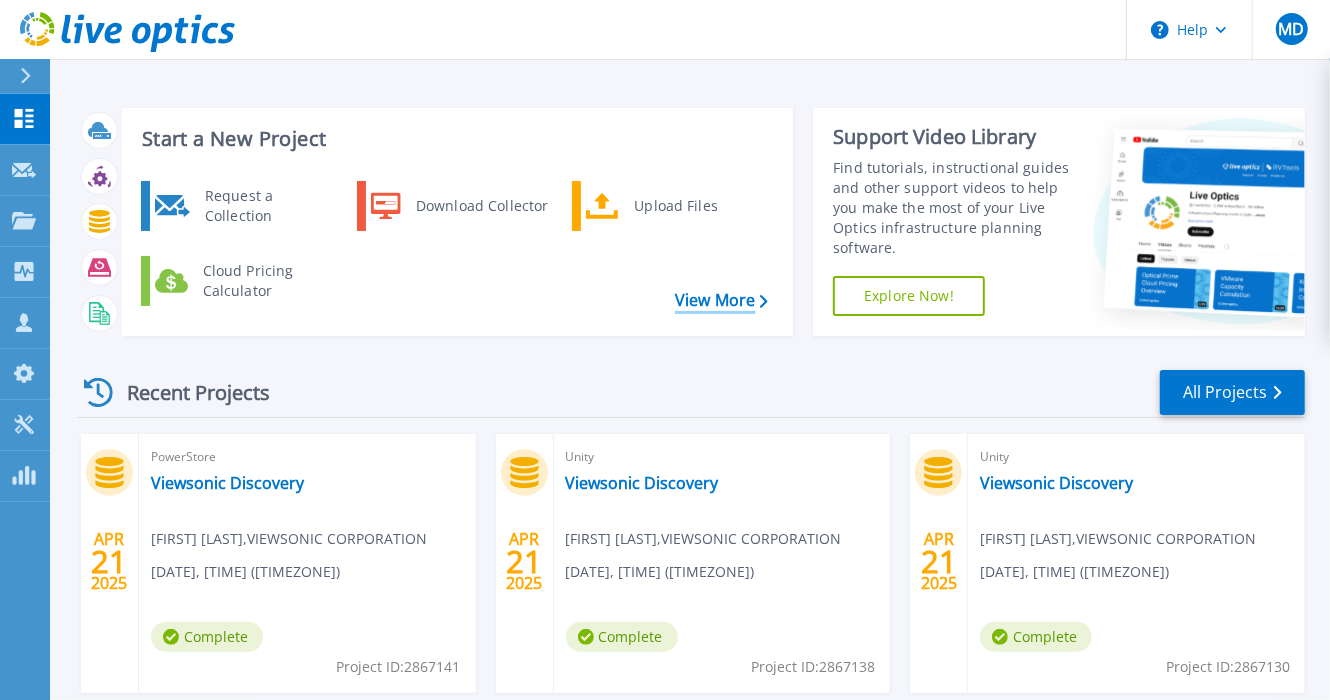 click on "View More" at bounding box center [721, 300] 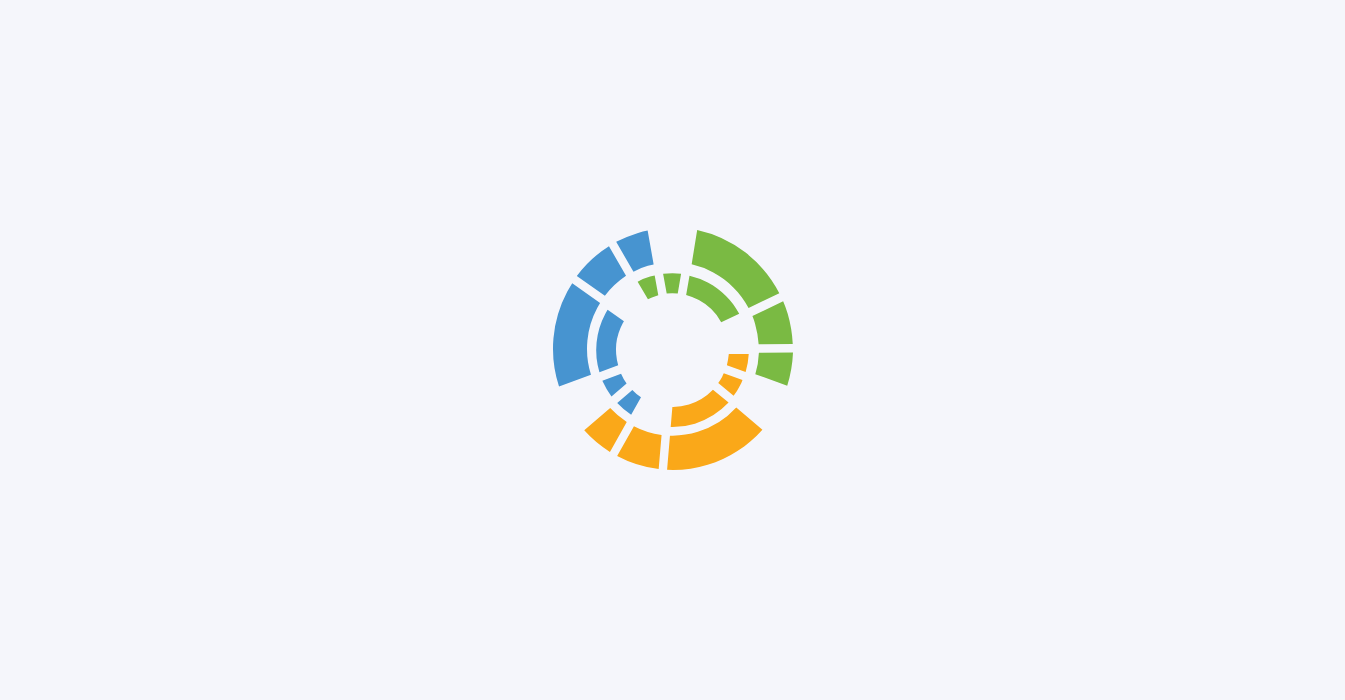 scroll, scrollTop: 0, scrollLeft: 0, axis: both 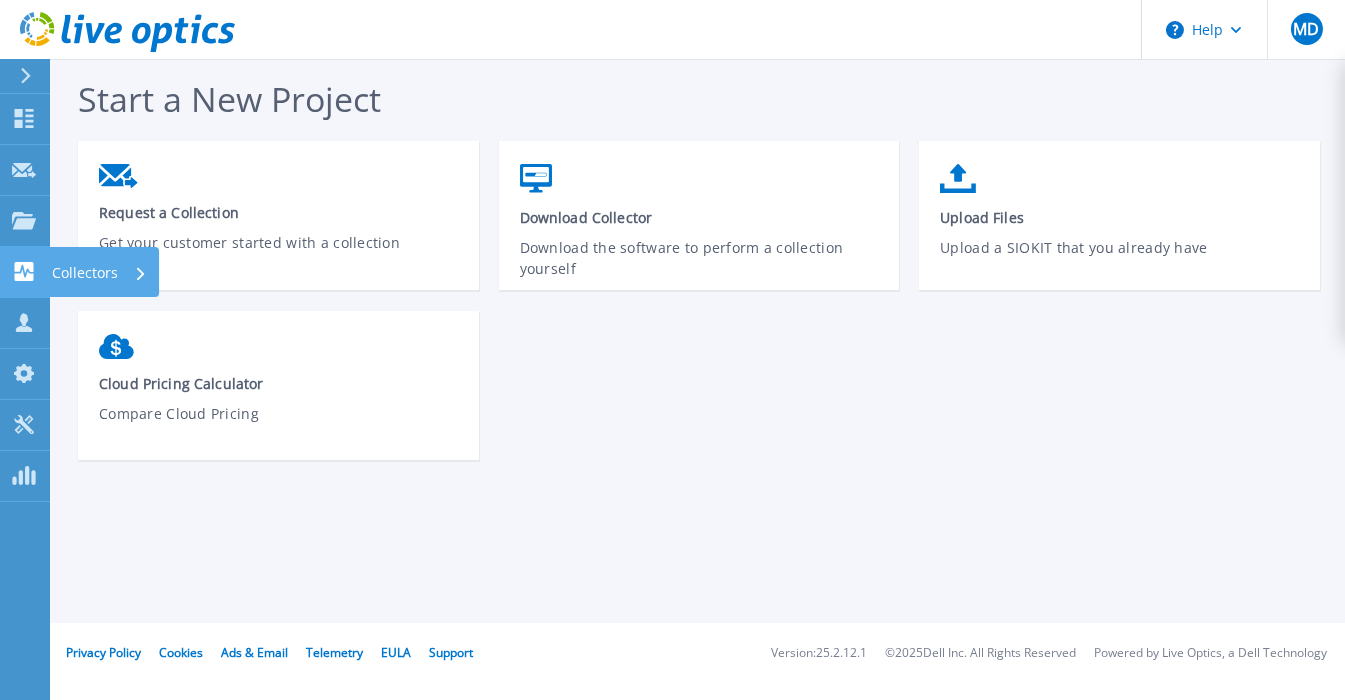 click 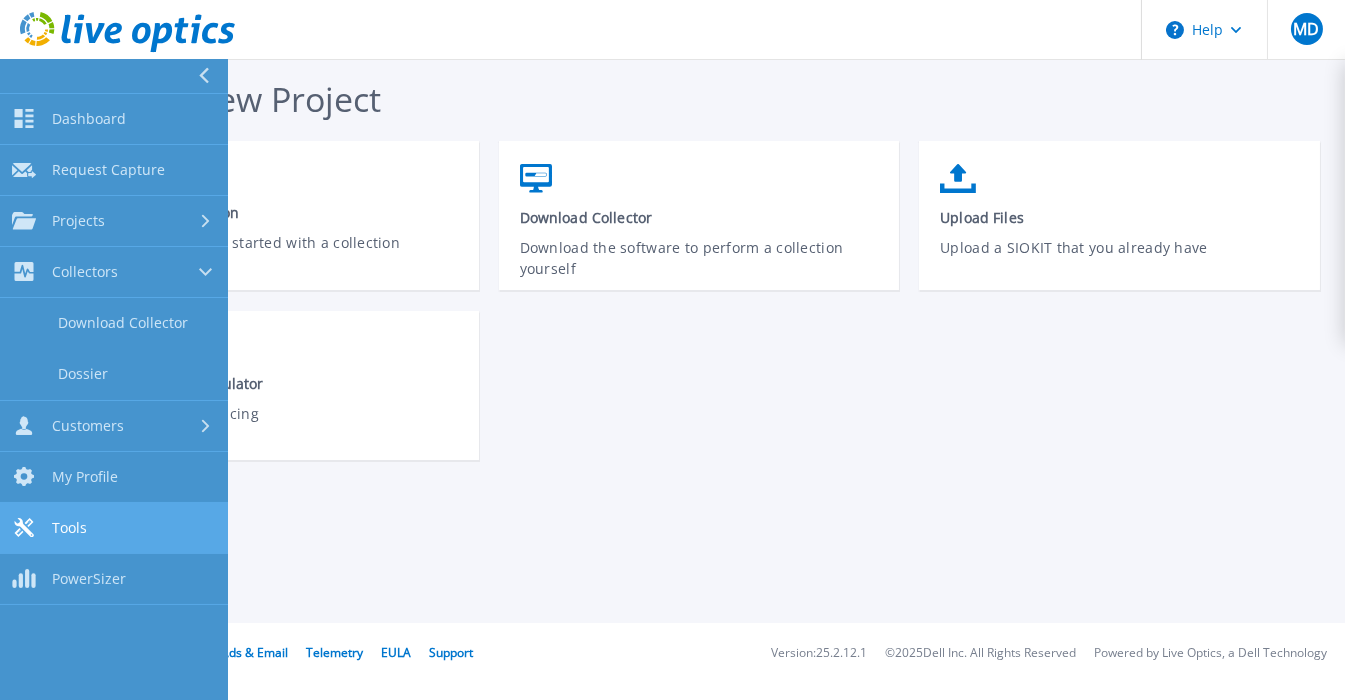 click on "Tools Tools" at bounding box center (114, 528) 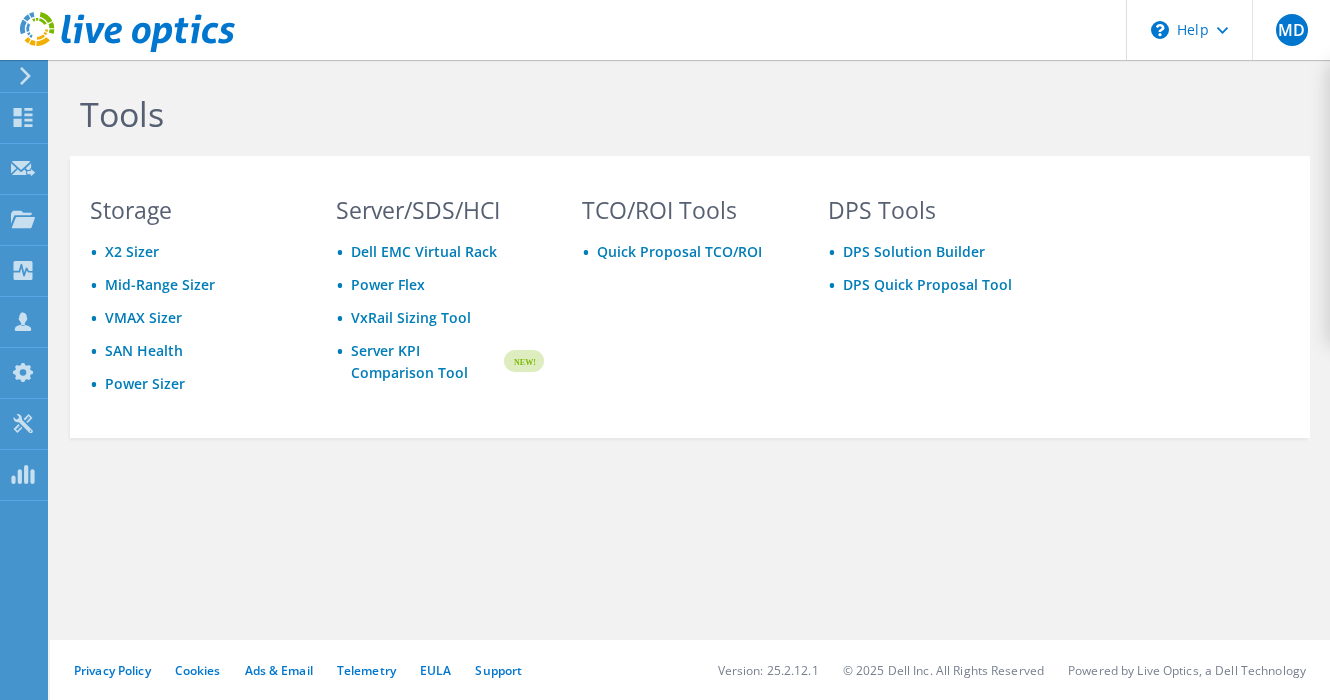 scroll, scrollTop: 0, scrollLeft: 0, axis: both 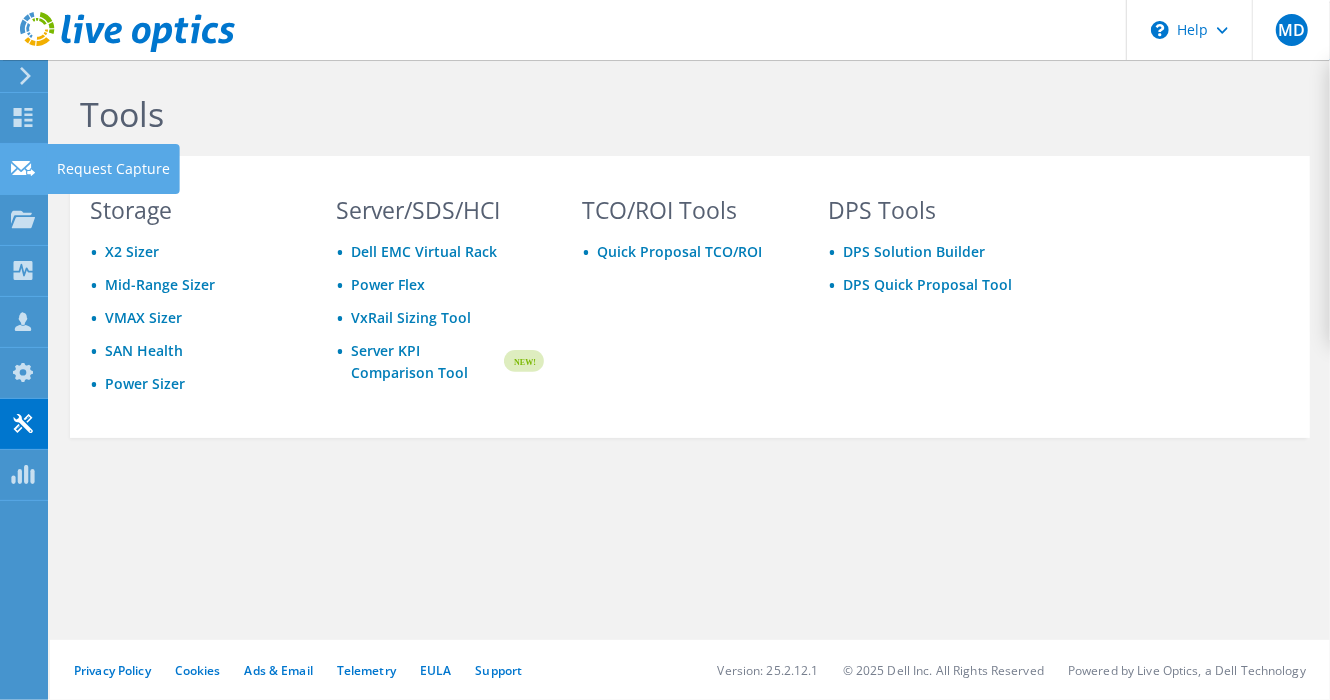 click on "Request Capture" at bounding box center [113, 169] 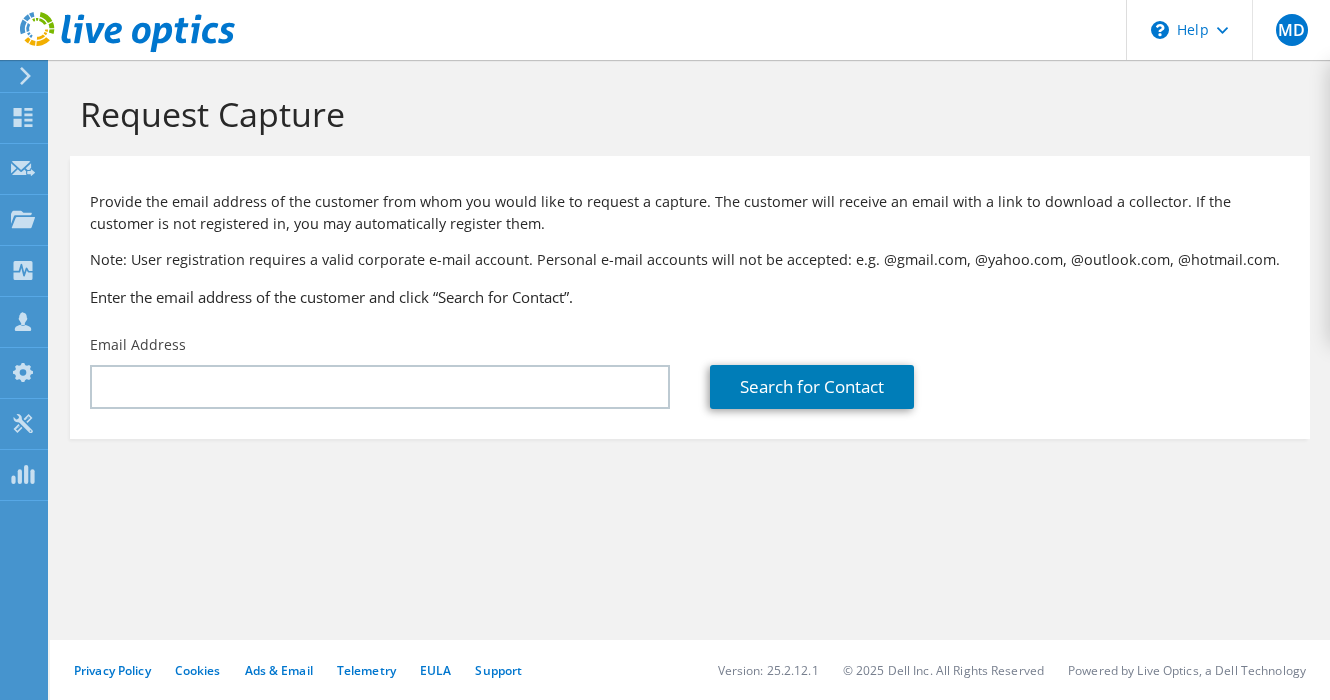 scroll, scrollTop: 0, scrollLeft: 0, axis: both 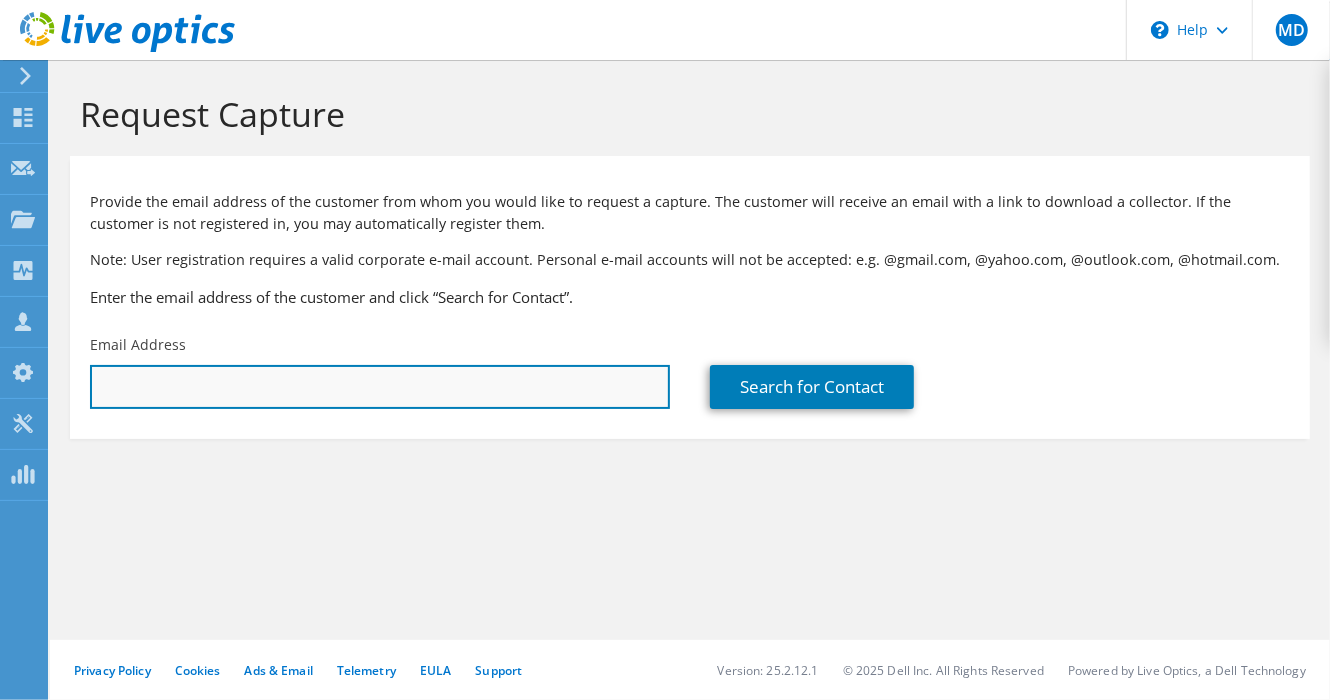 click at bounding box center [380, 387] 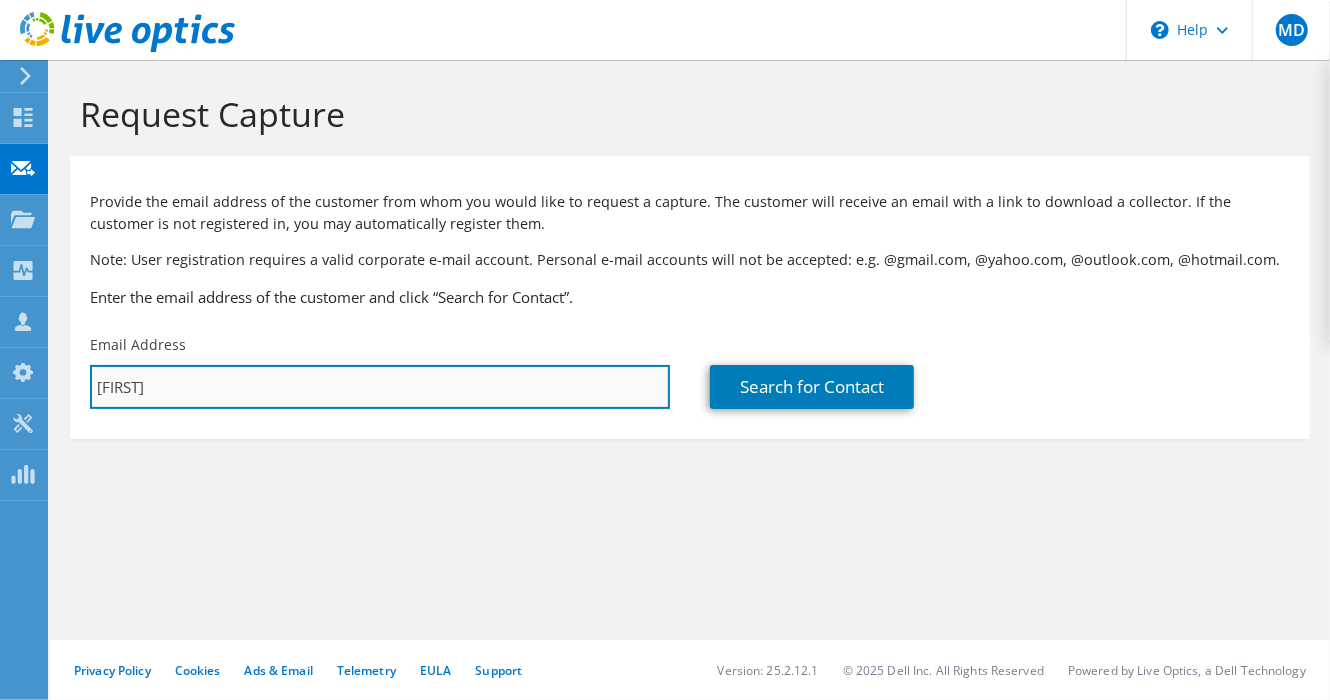 type on "raj.goli@example.com" 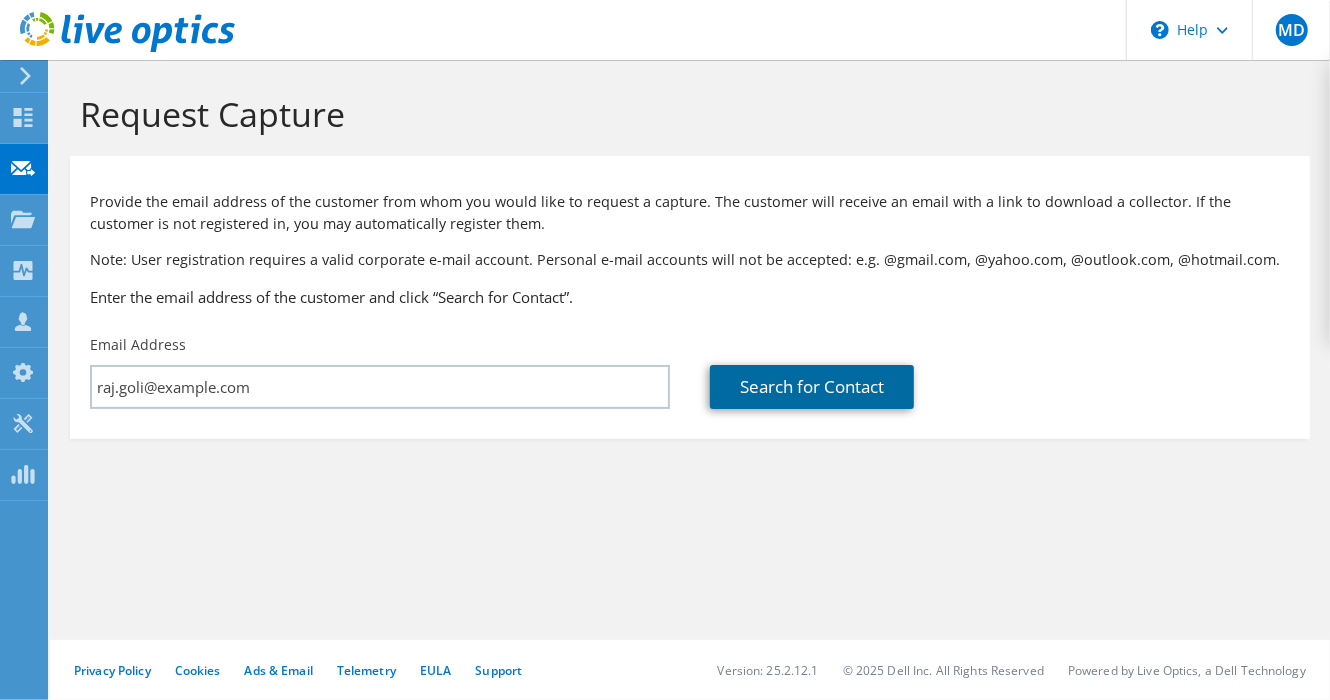 click on "Search for Contact" at bounding box center (812, 387) 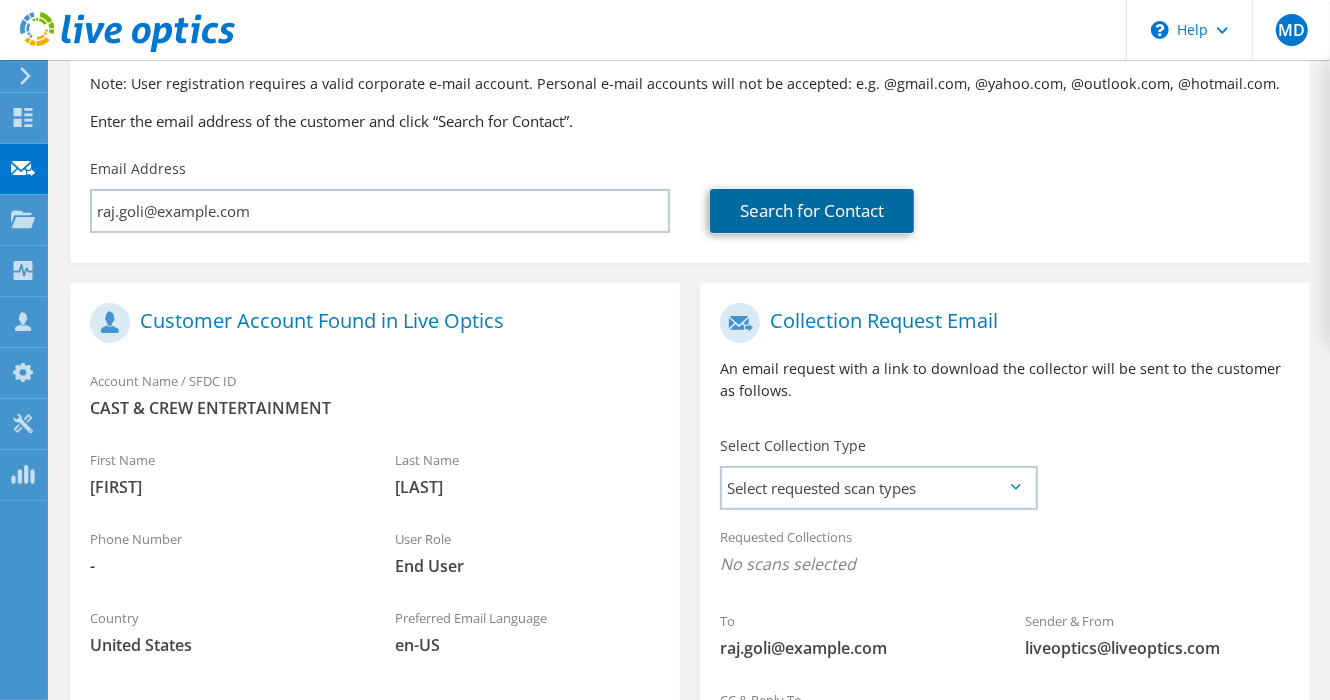 scroll, scrollTop: 178, scrollLeft: 0, axis: vertical 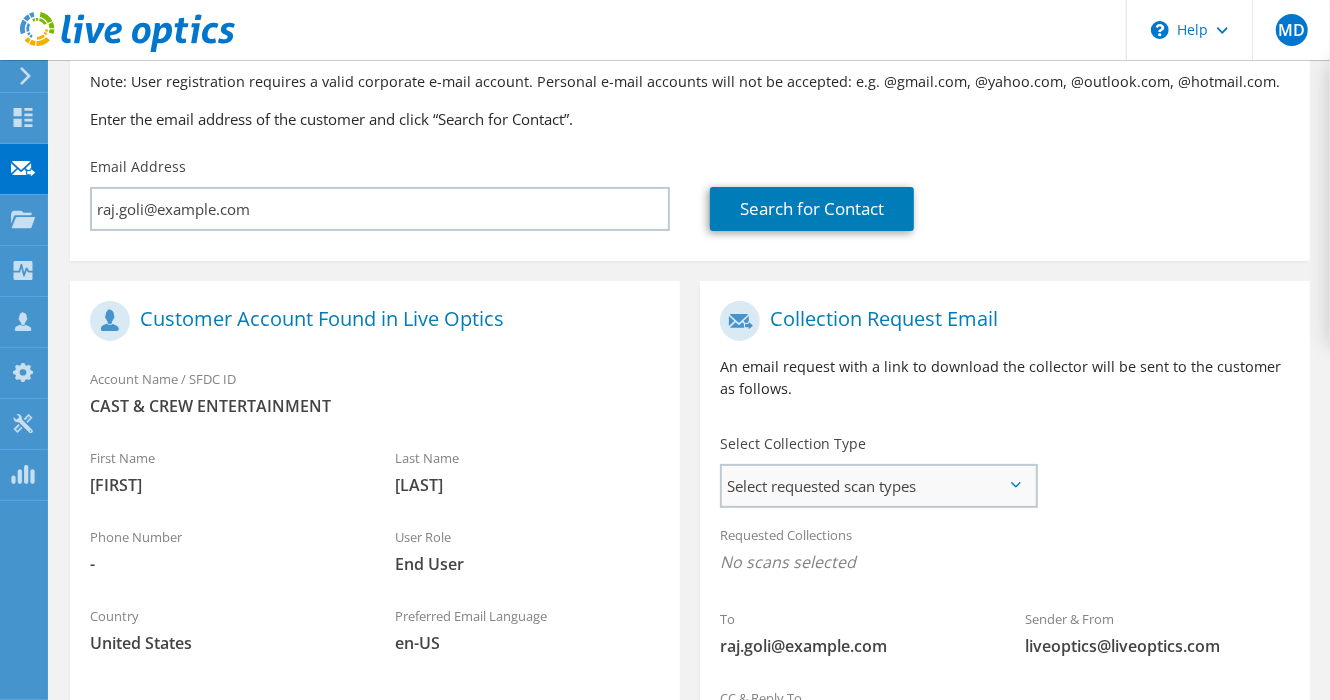 click on "Select requested scan types" at bounding box center (878, 486) 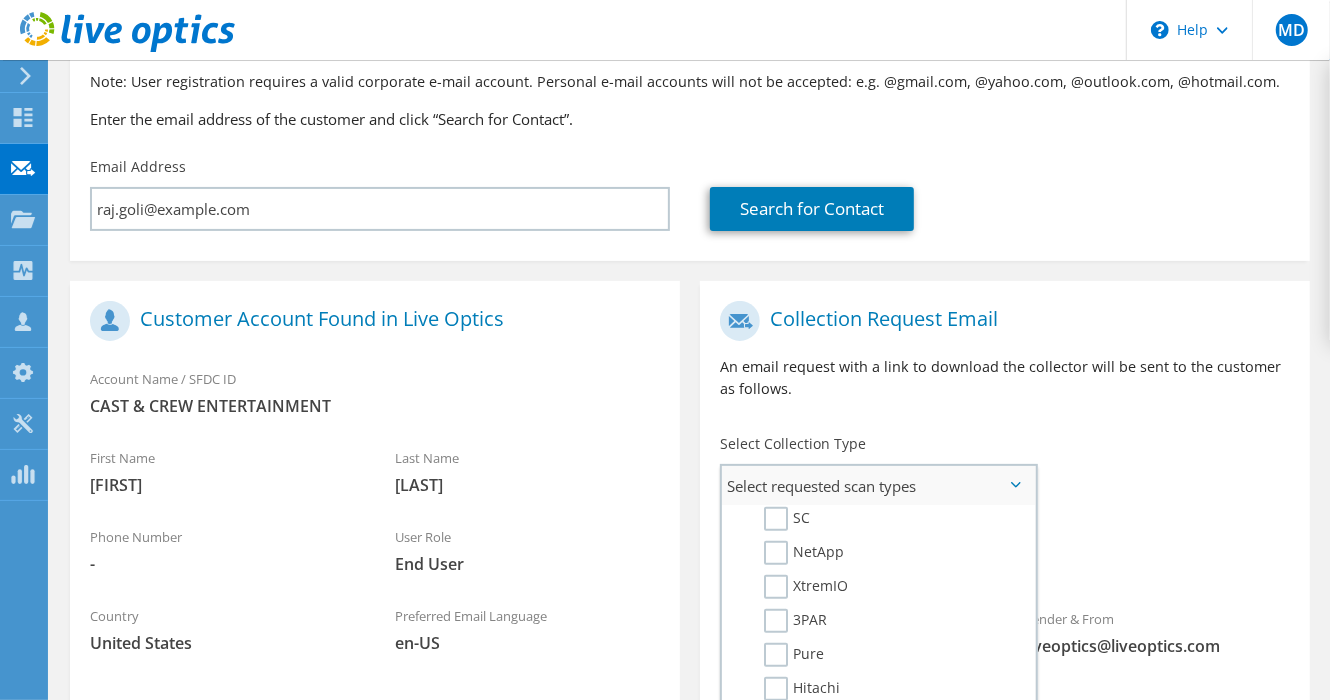 scroll, scrollTop: 652, scrollLeft: 0, axis: vertical 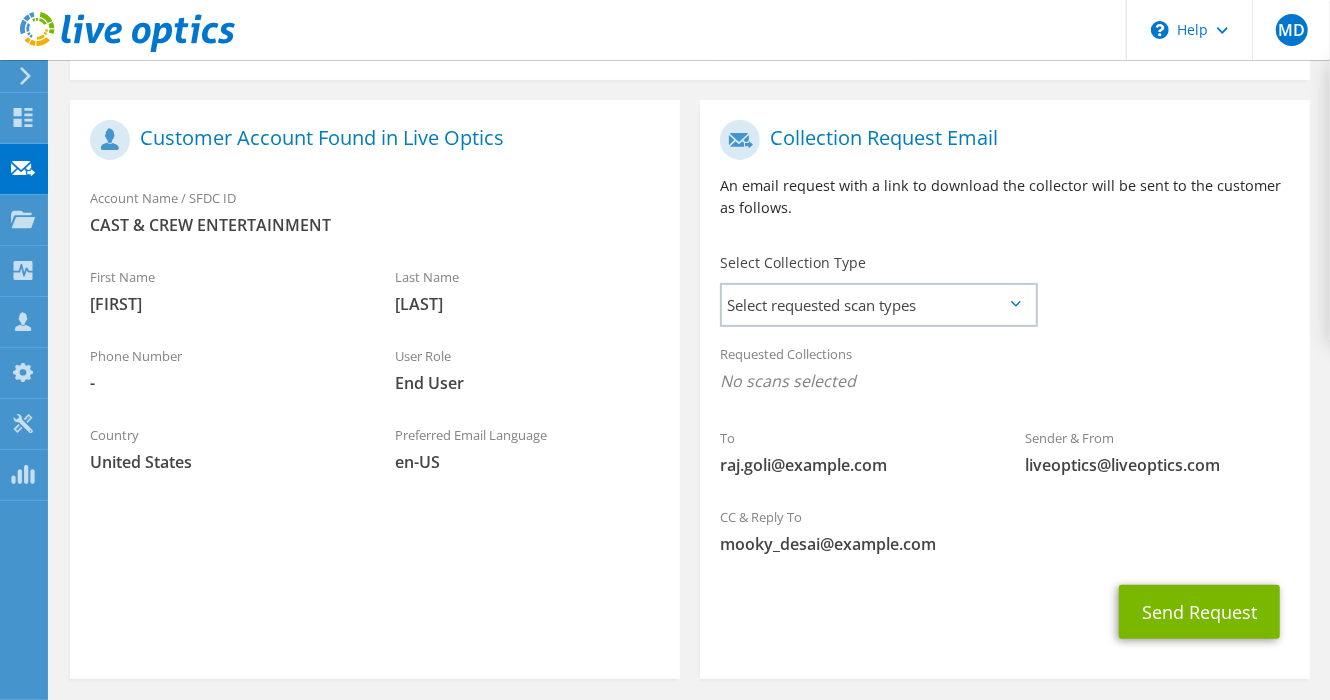click 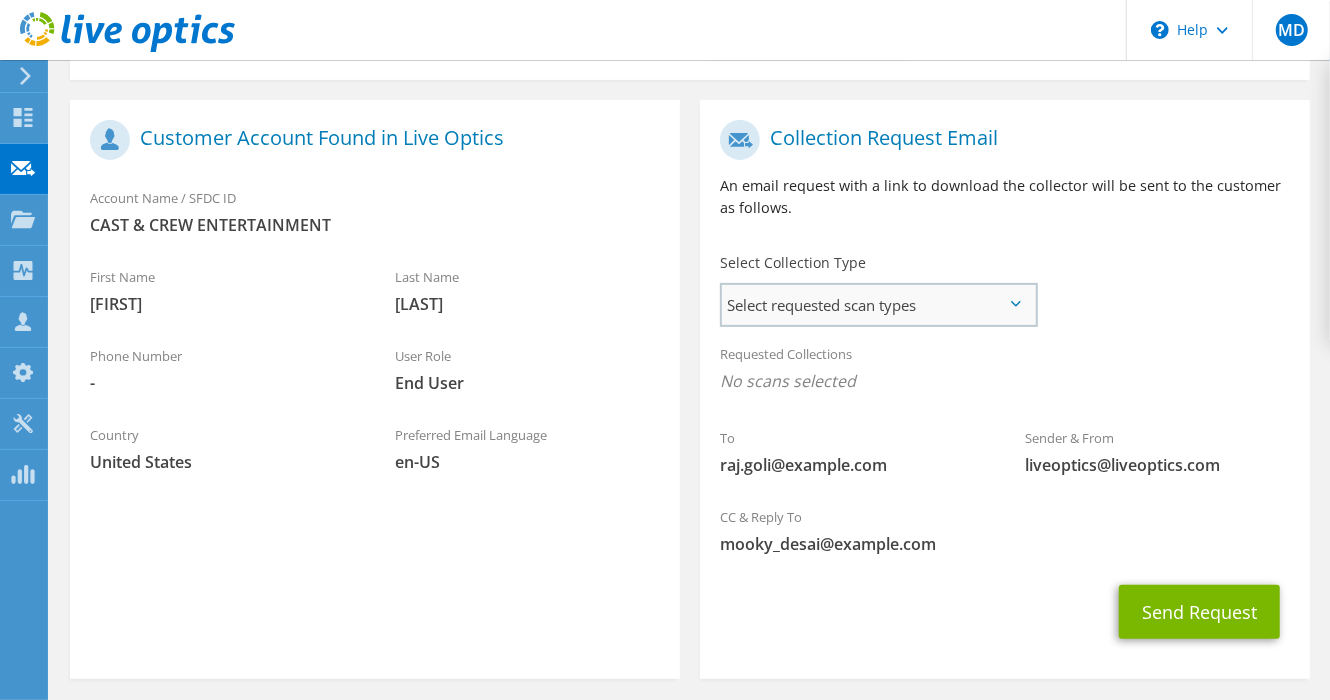 click on "Select requested scan types" at bounding box center [878, 305] 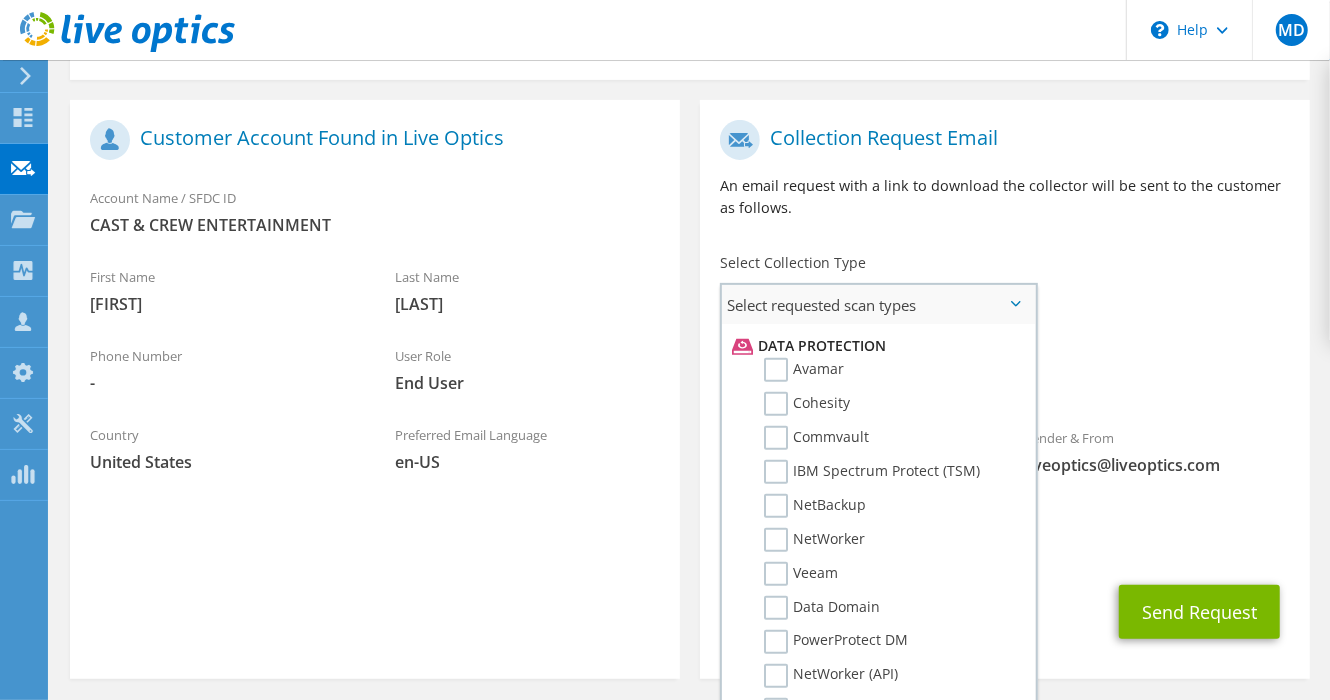 scroll, scrollTop: 869, scrollLeft: 0, axis: vertical 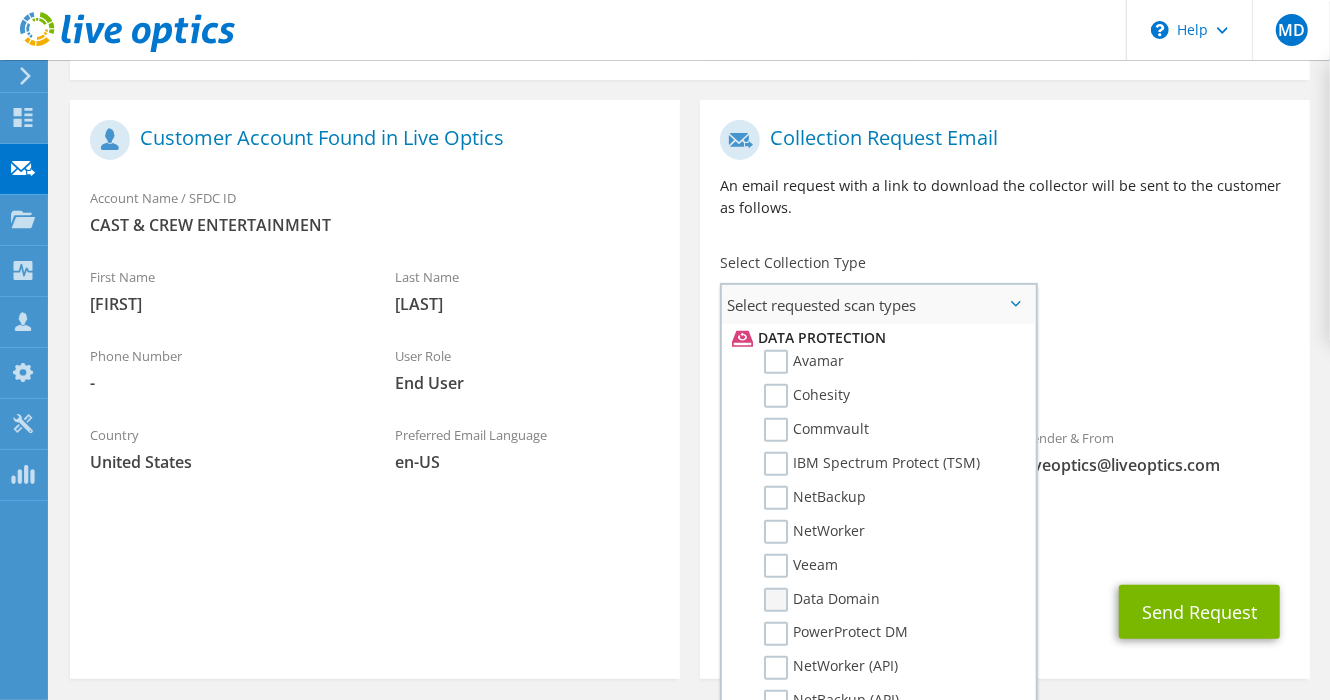 click on "Data Domain" at bounding box center [822, 600] 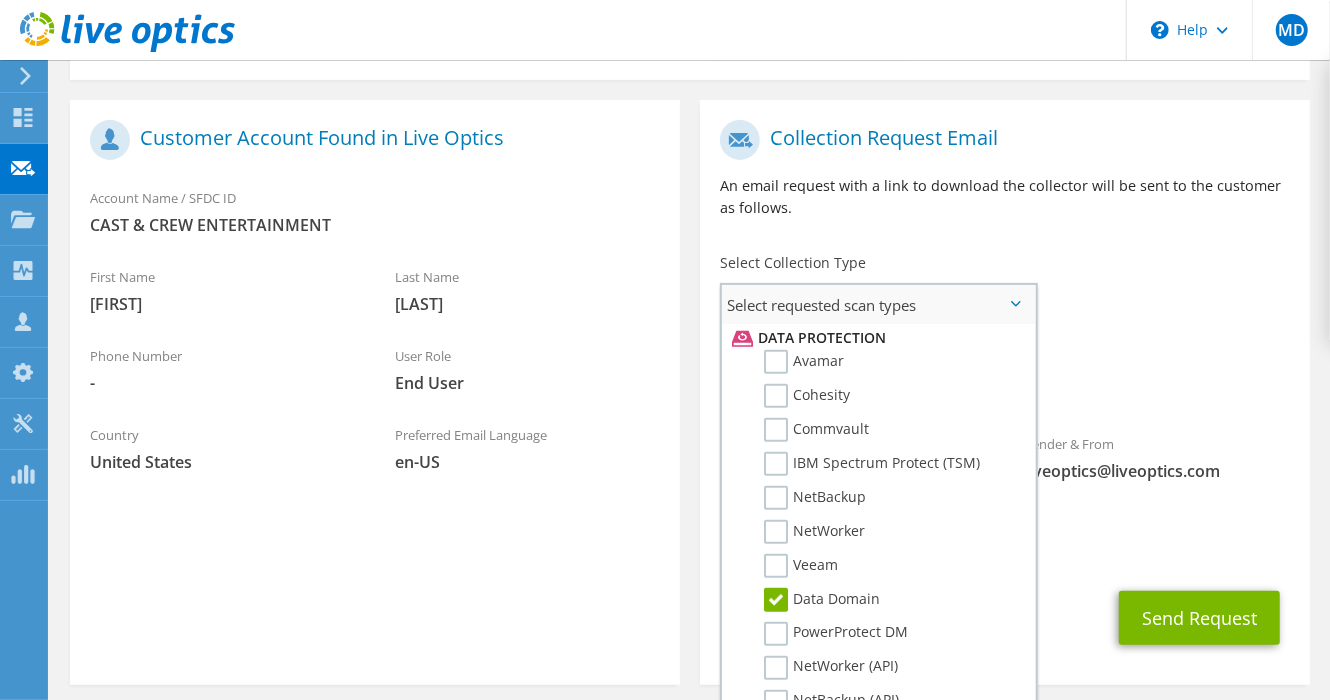 scroll, scrollTop: 909, scrollLeft: 0, axis: vertical 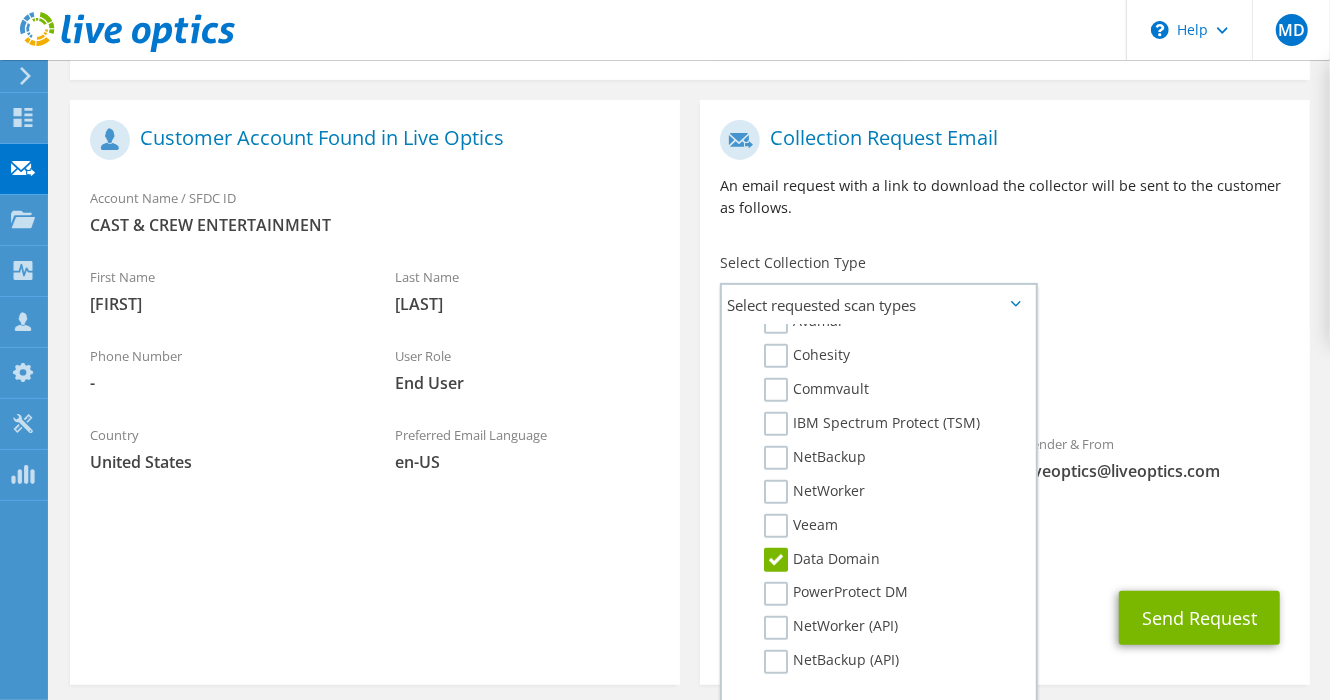 click on "CC & Reply To
mooky_desai@shi.com" at bounding box center (1005, 536) 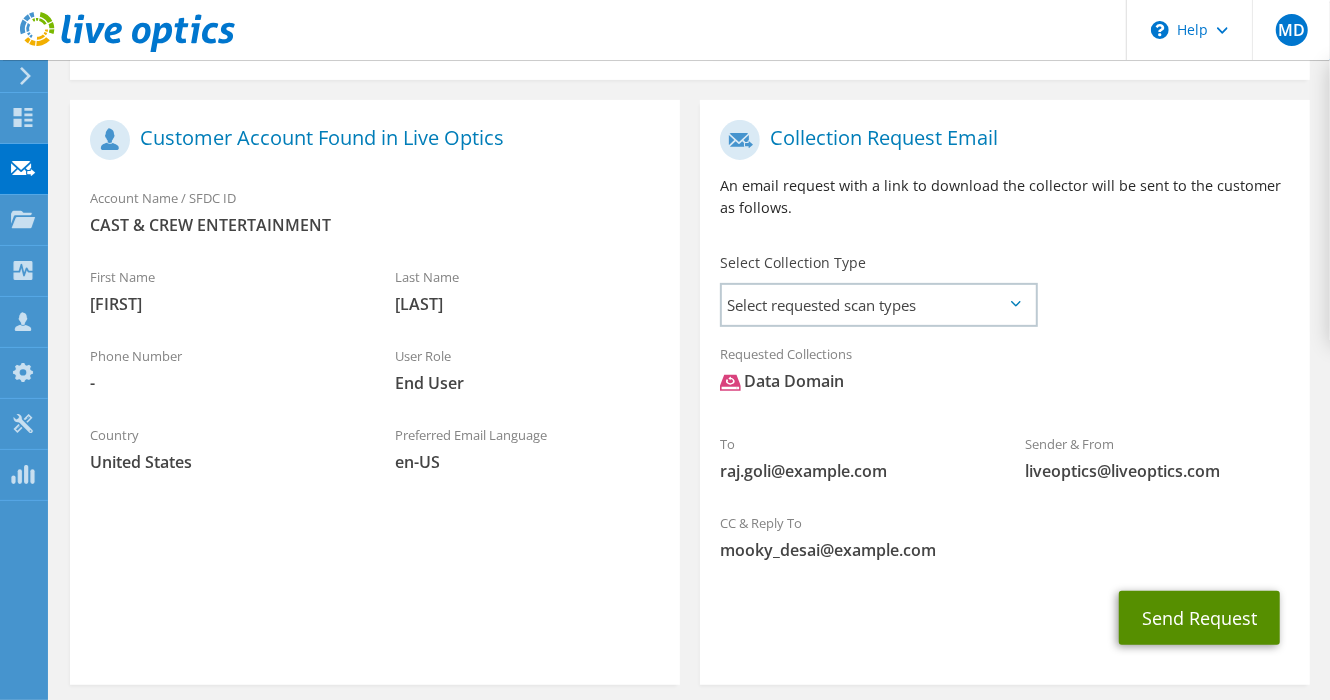 click on "Send Request" at bounding box center (1199, 618) 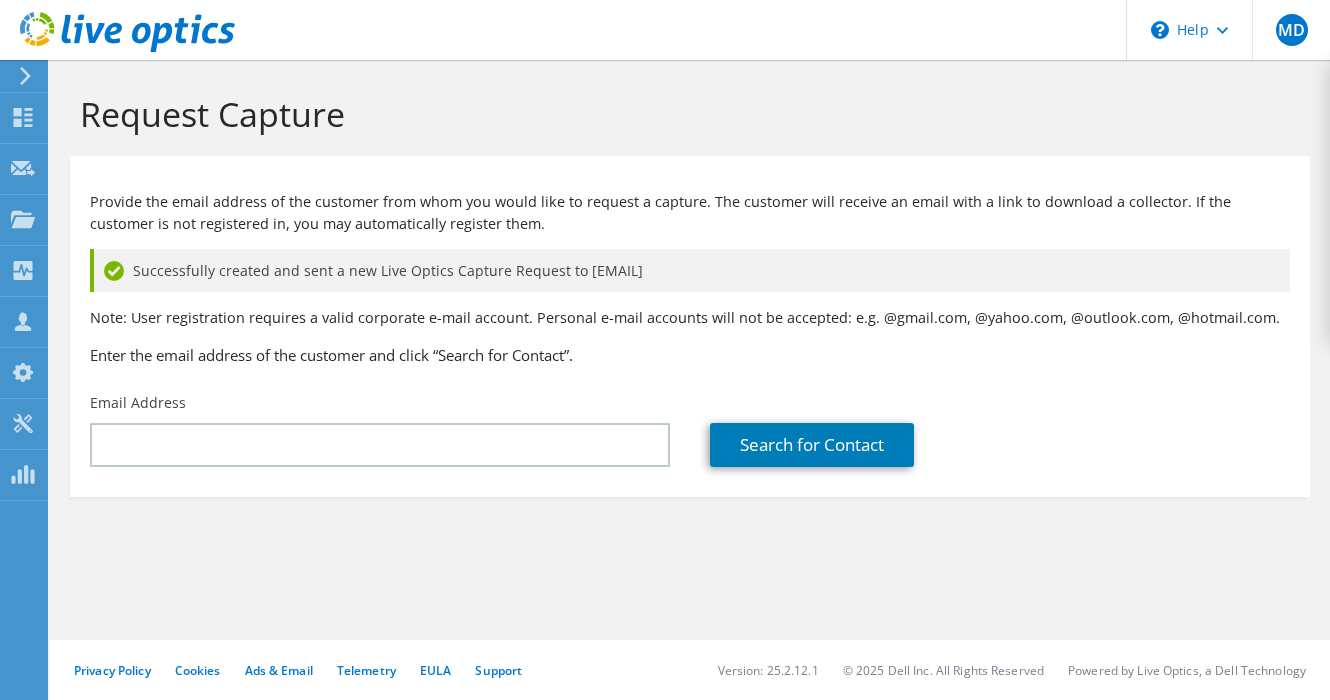 scroll, scrollTop: 0, scrollLeft: 0, axis: both 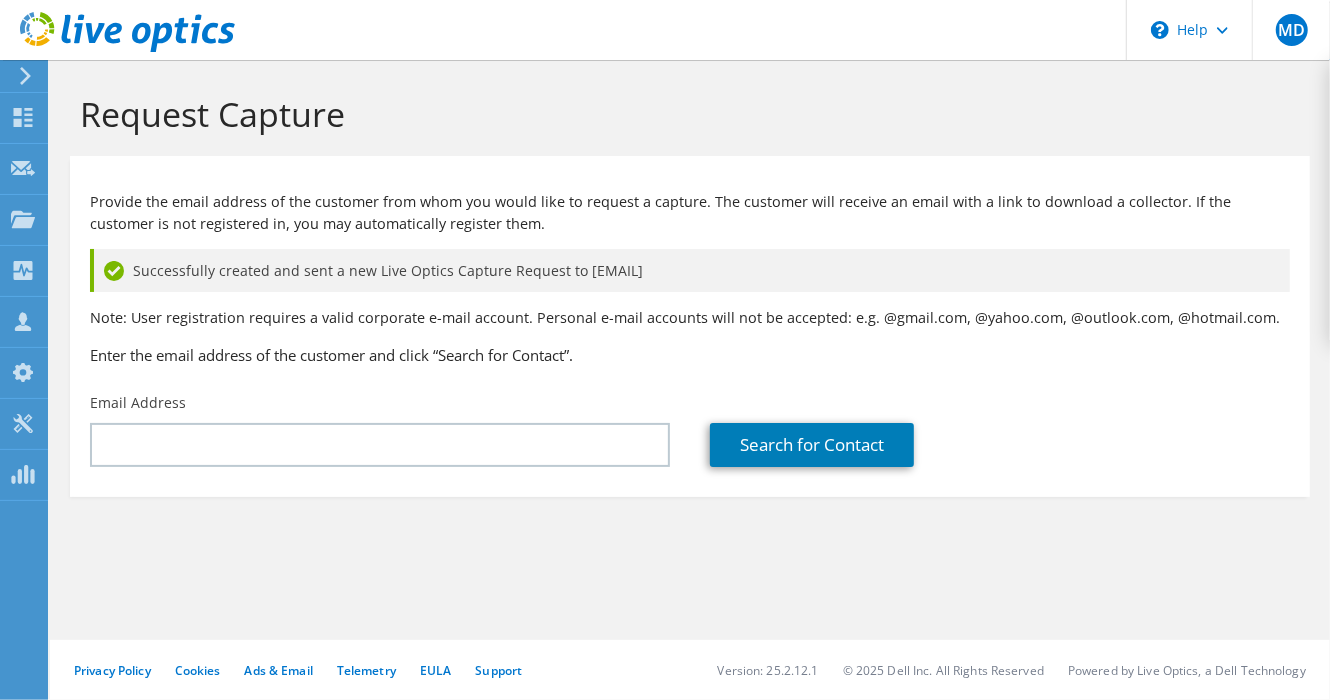 click 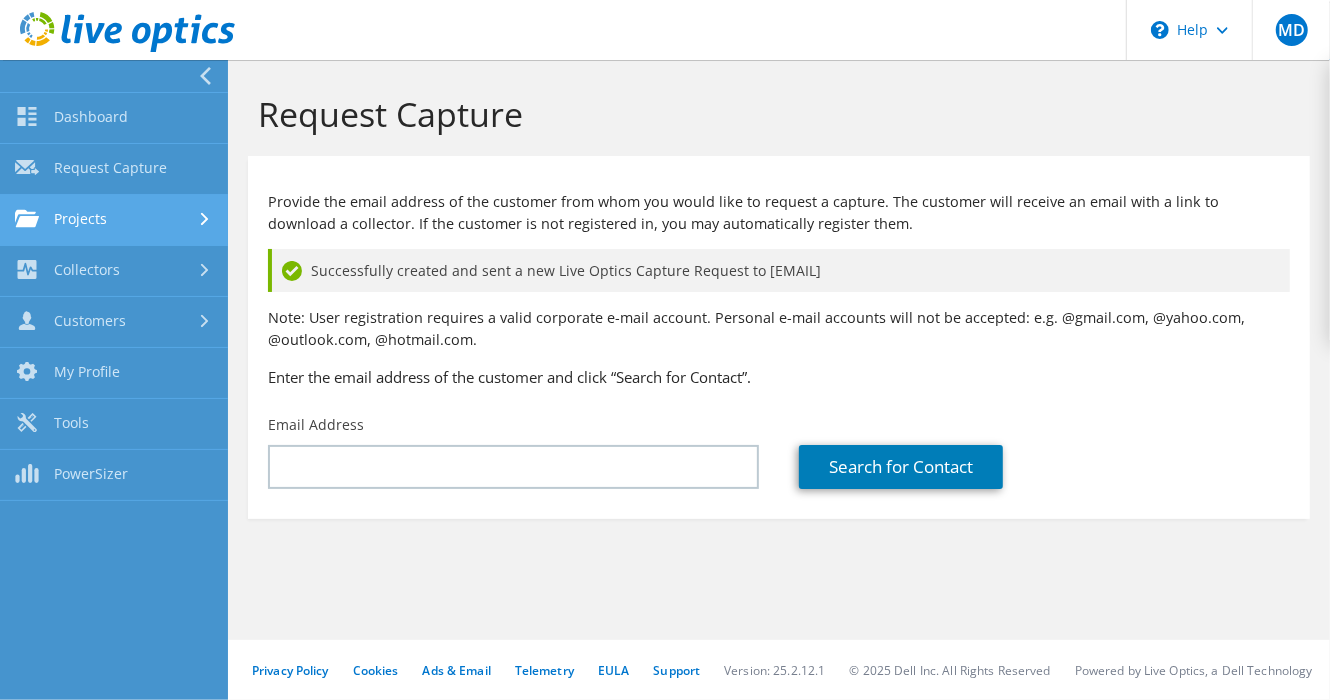 click on "Projects" at bounding box center (114, 220) 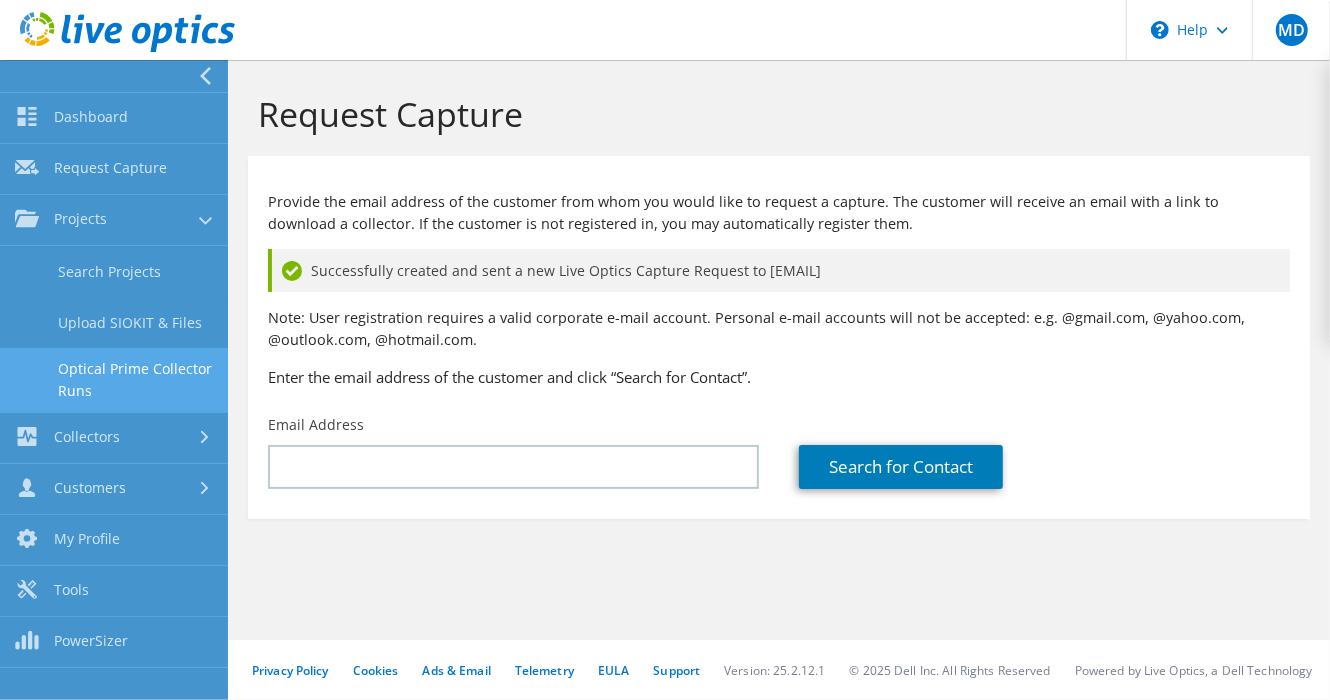 click on "Optical Prime Collector Runs" at bounding box center (114, 380) 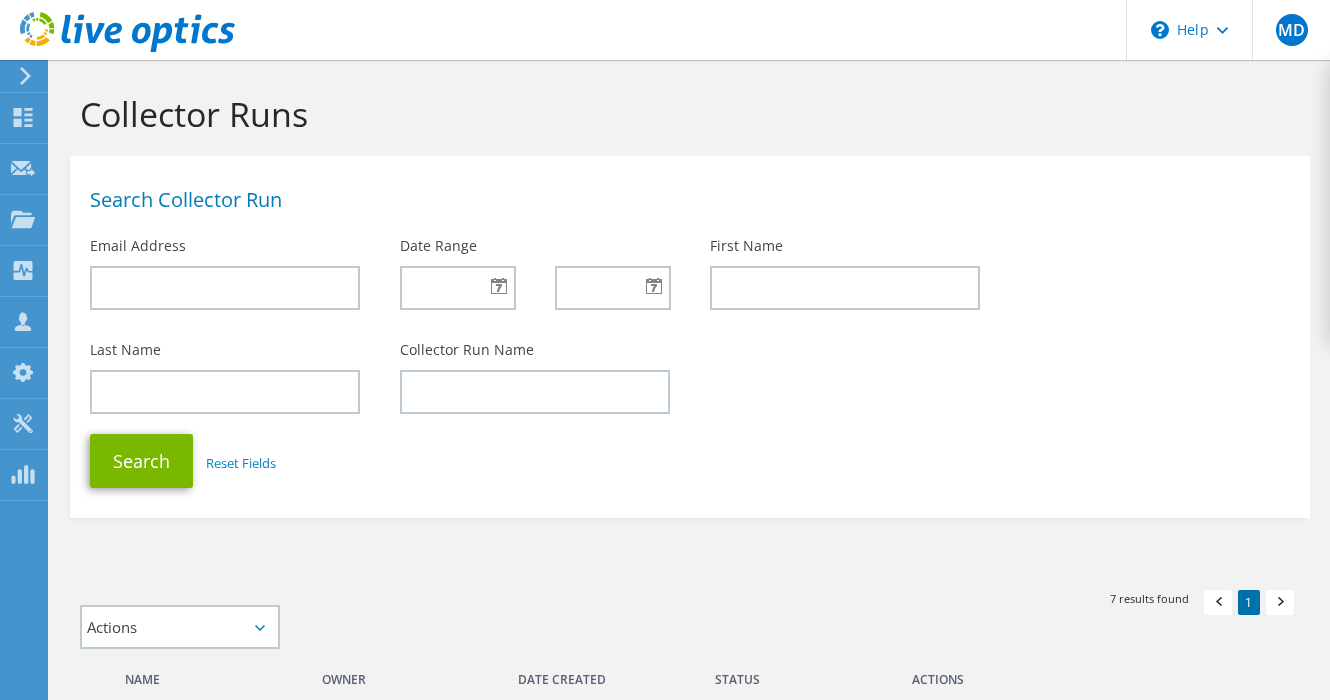 scroll, scrollTop: 0, scrollLeft: 0, axis: both 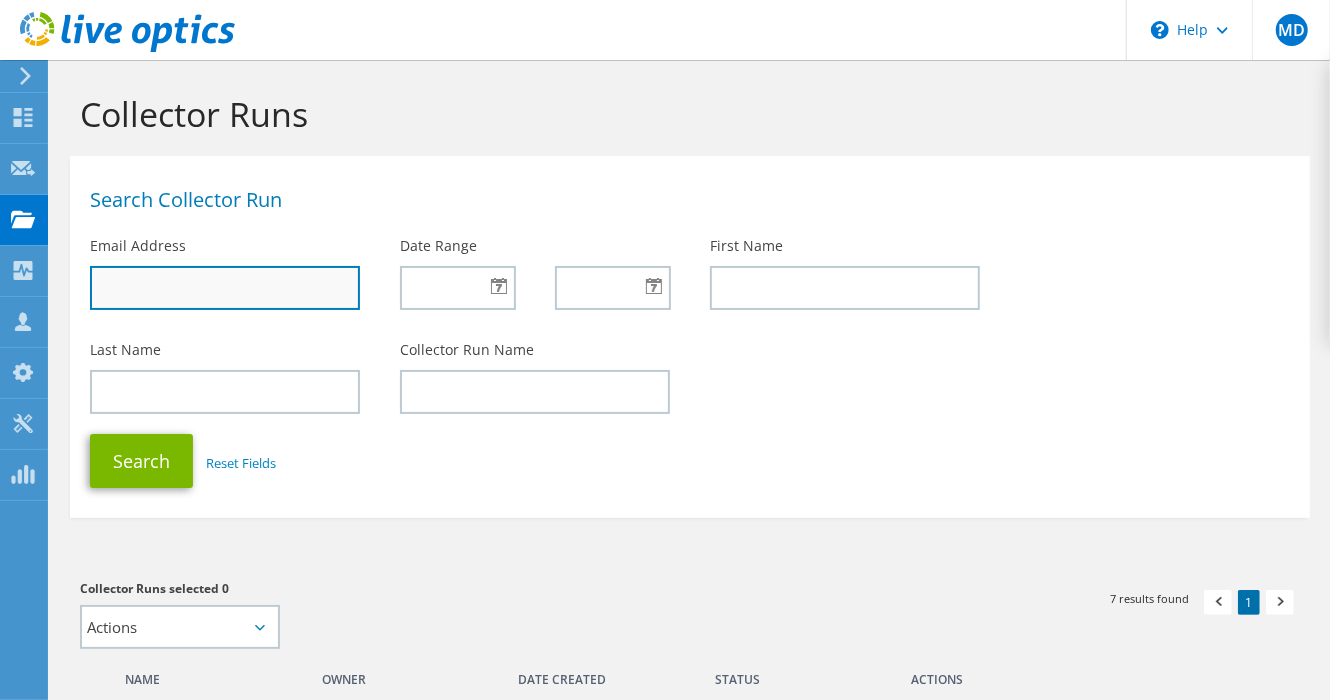 click at bounding box center [225, 288] 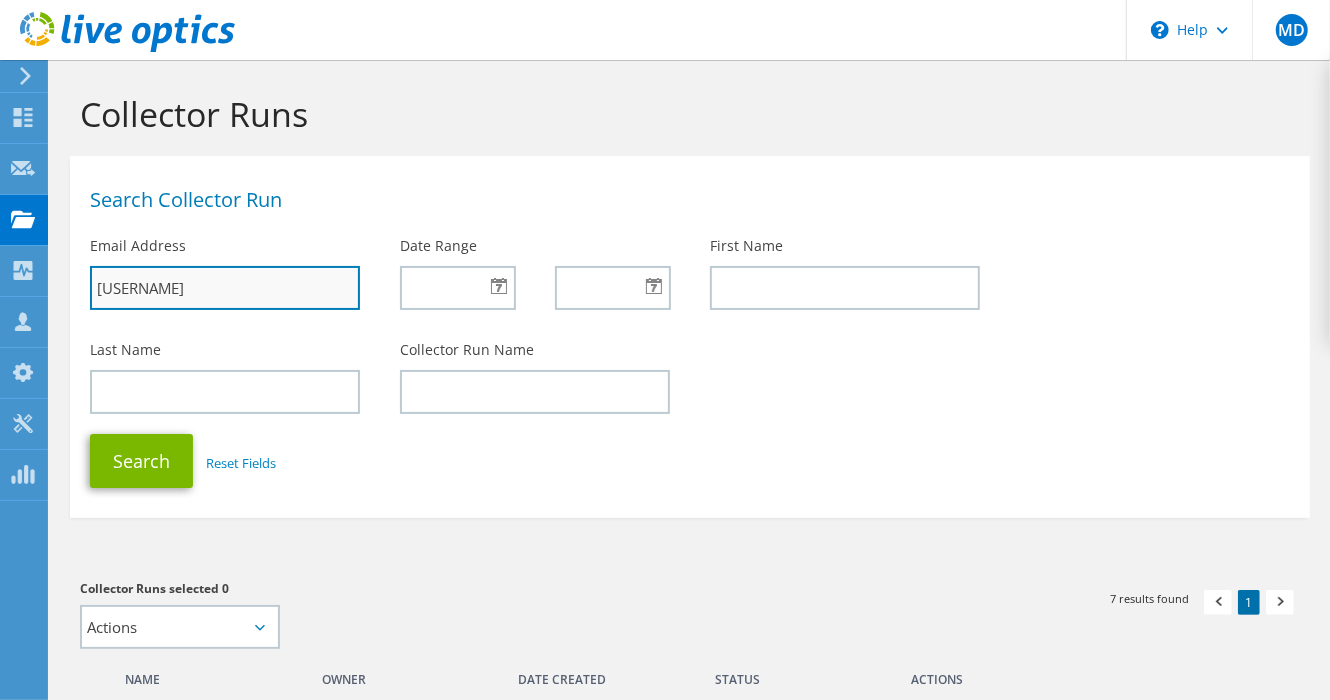 click on "[USERNAME]" at bounding box center (225, 288) 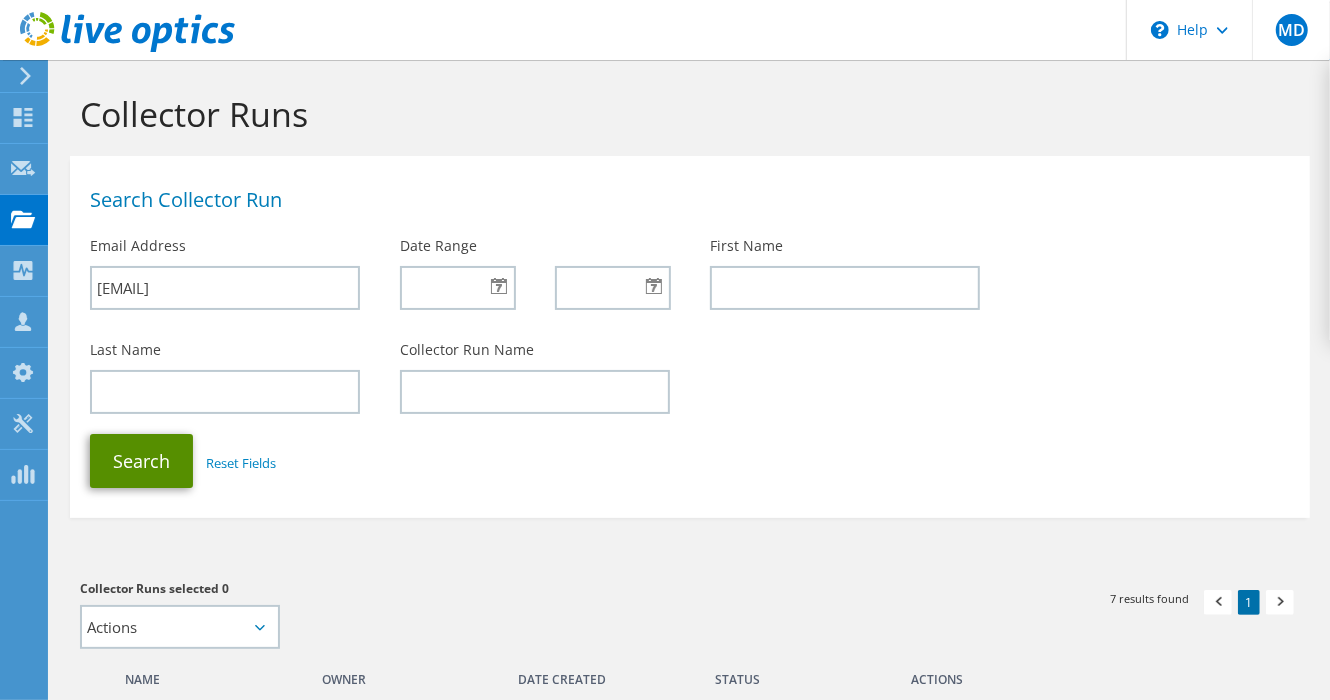 click on "Search" at bounding box center [141, 461] 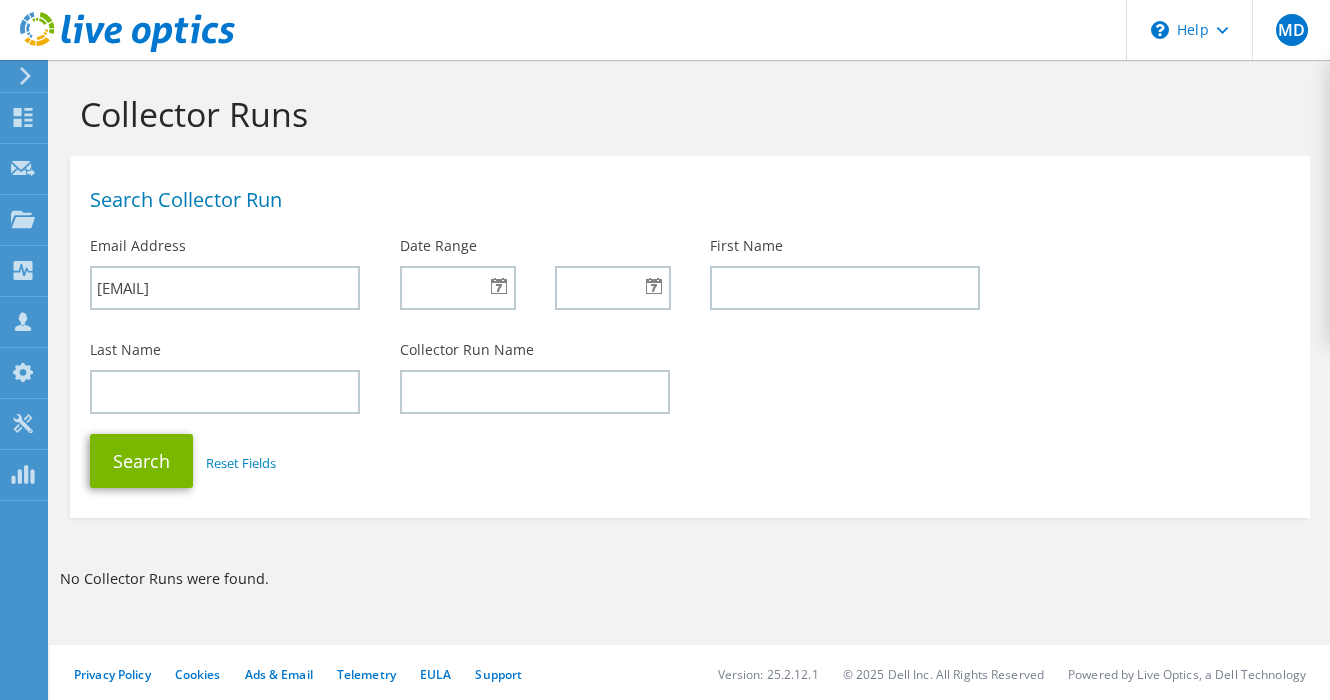 scroll, scrollTop: 0, scrollLeft: 0, axis: both 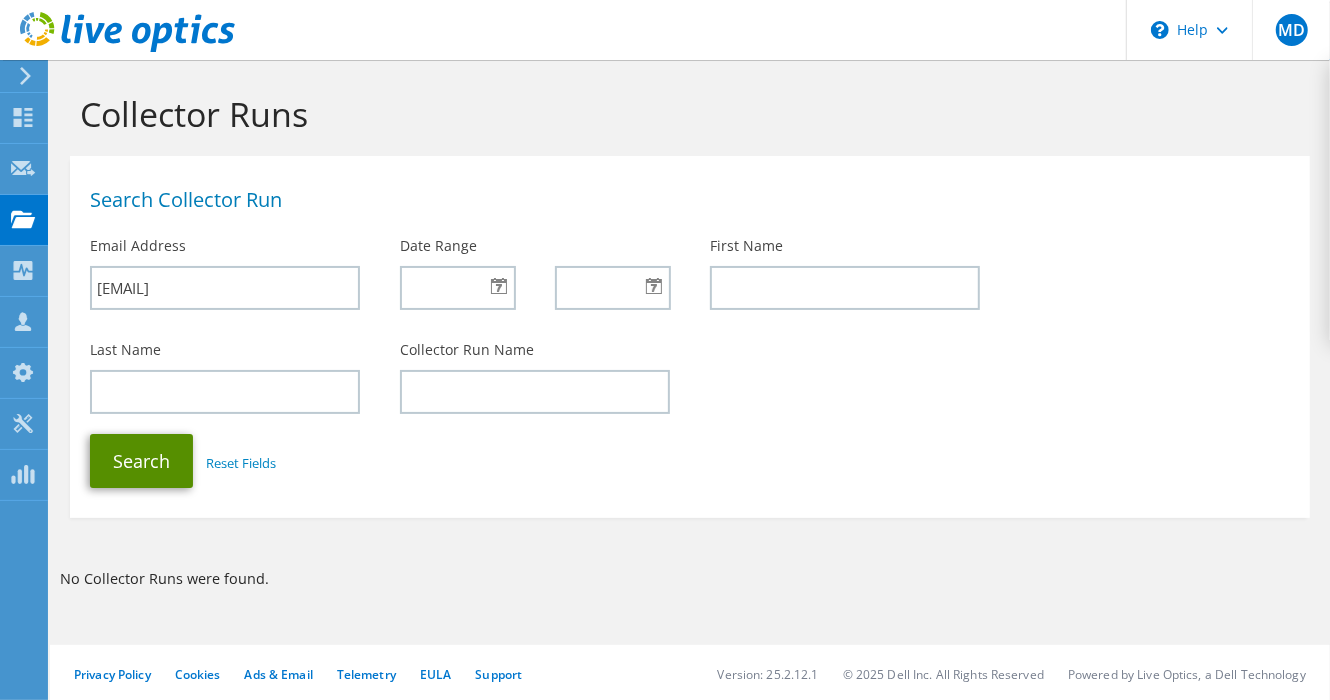 click on "Search" at bounding box center (141, 461) 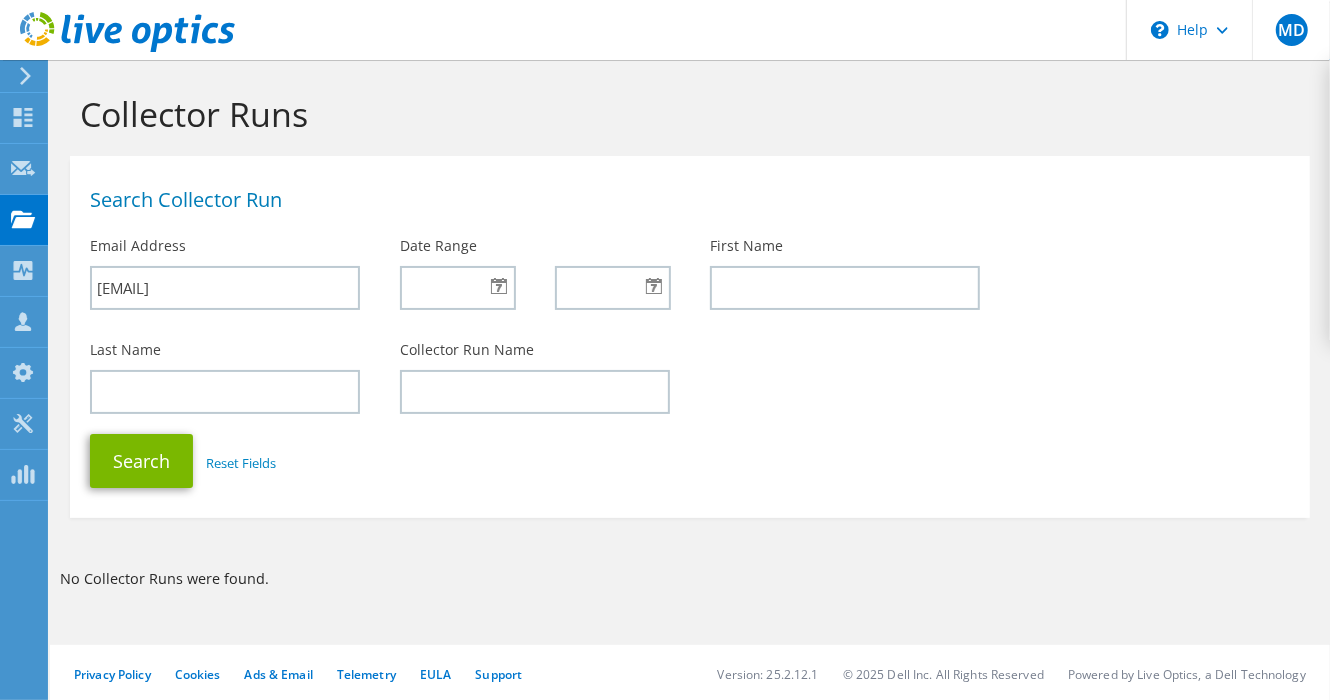 scroll, scrollTop: 4, scrollLeft: 0, axis: vertical 